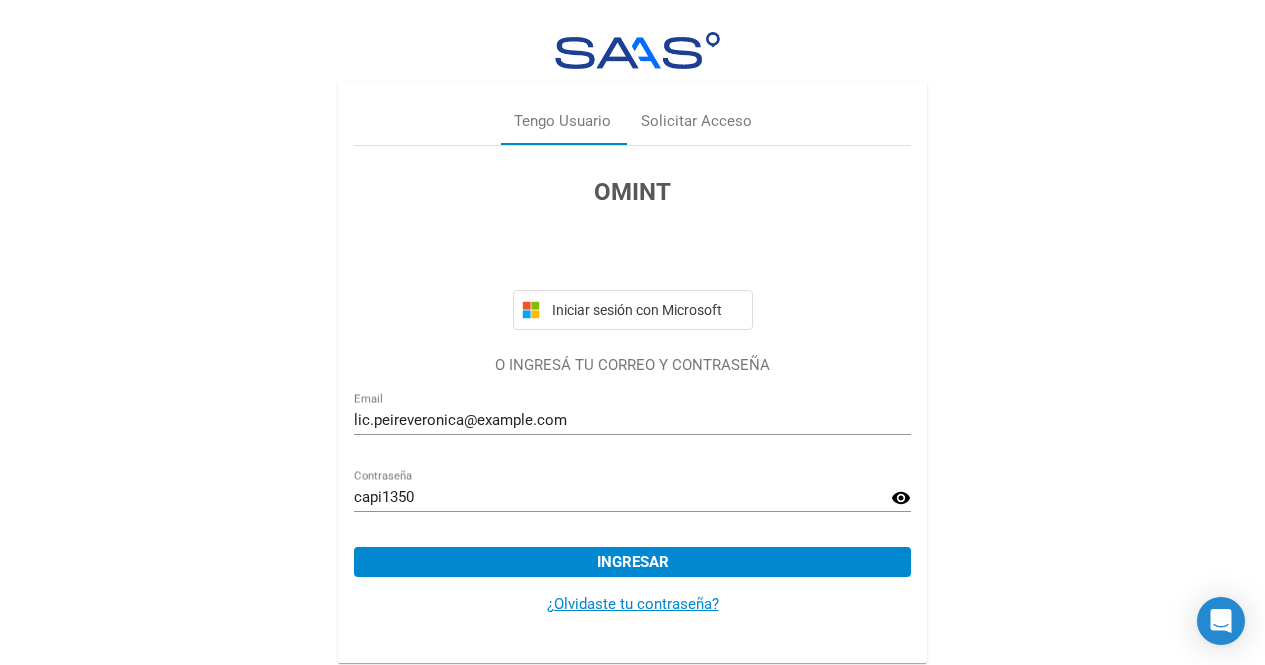 scroll, scrollTop: 3, scrollLeft: 0, axis: vertical 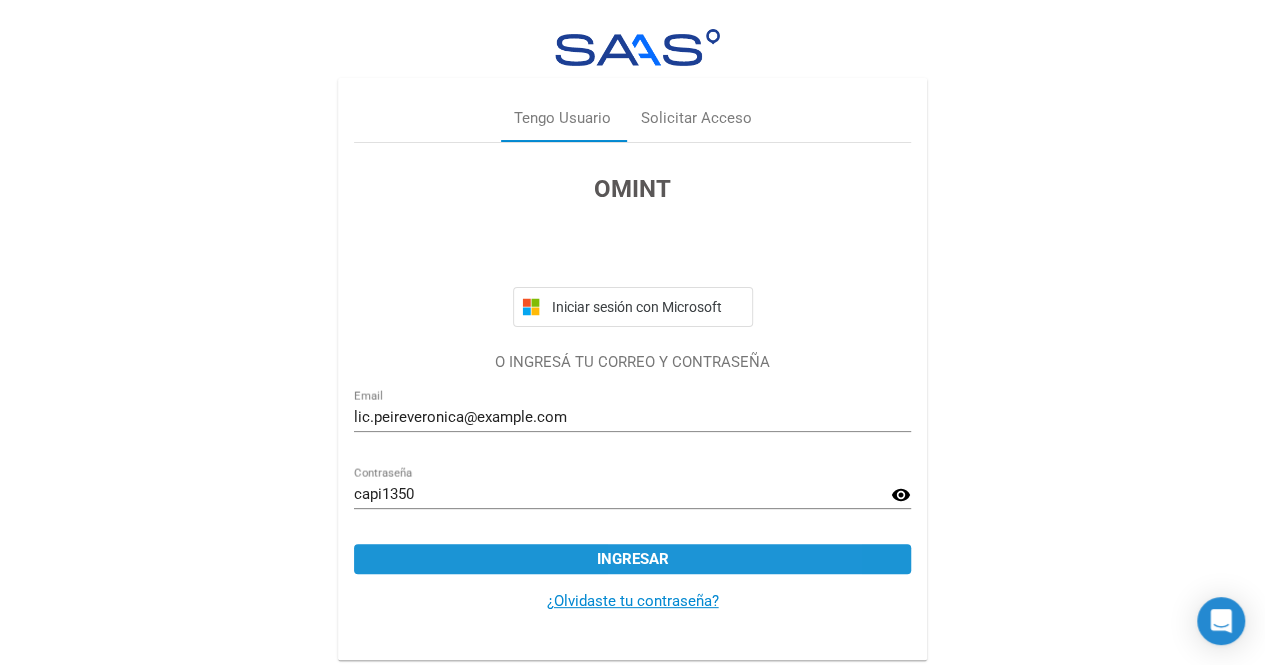 click on "Ingresar" at bounding box center [632, 559] 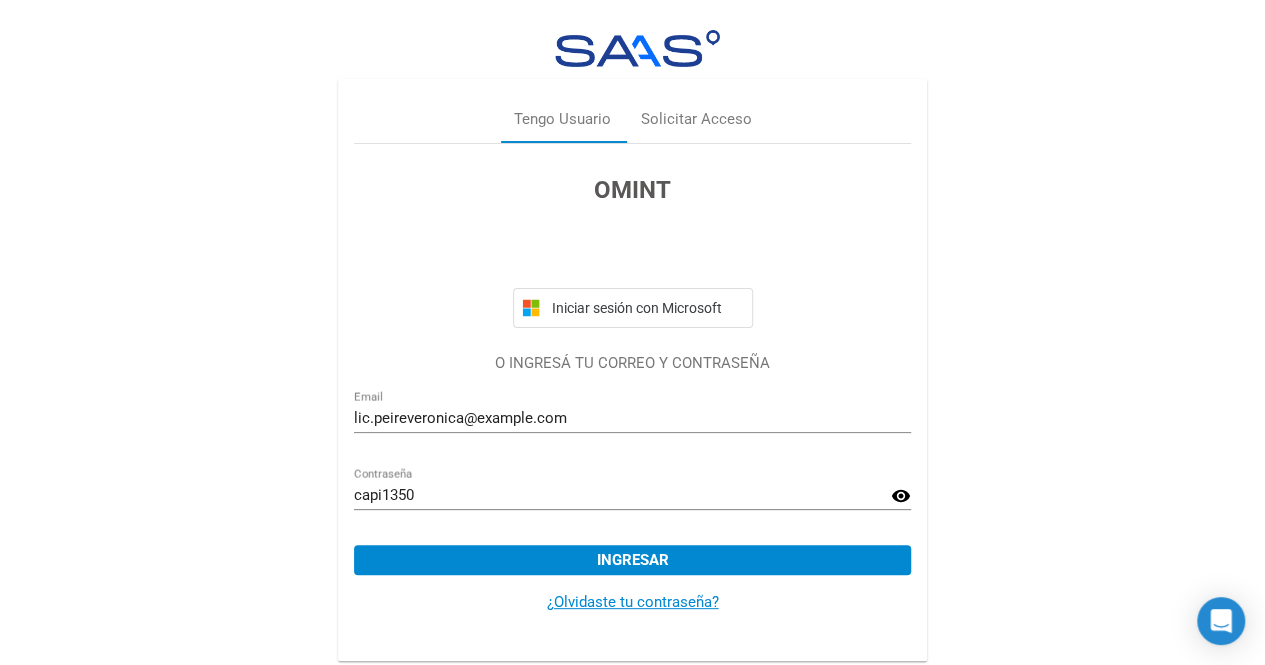 scroll, scrollTop: 3, scrollLeft: 0, axis: vertical 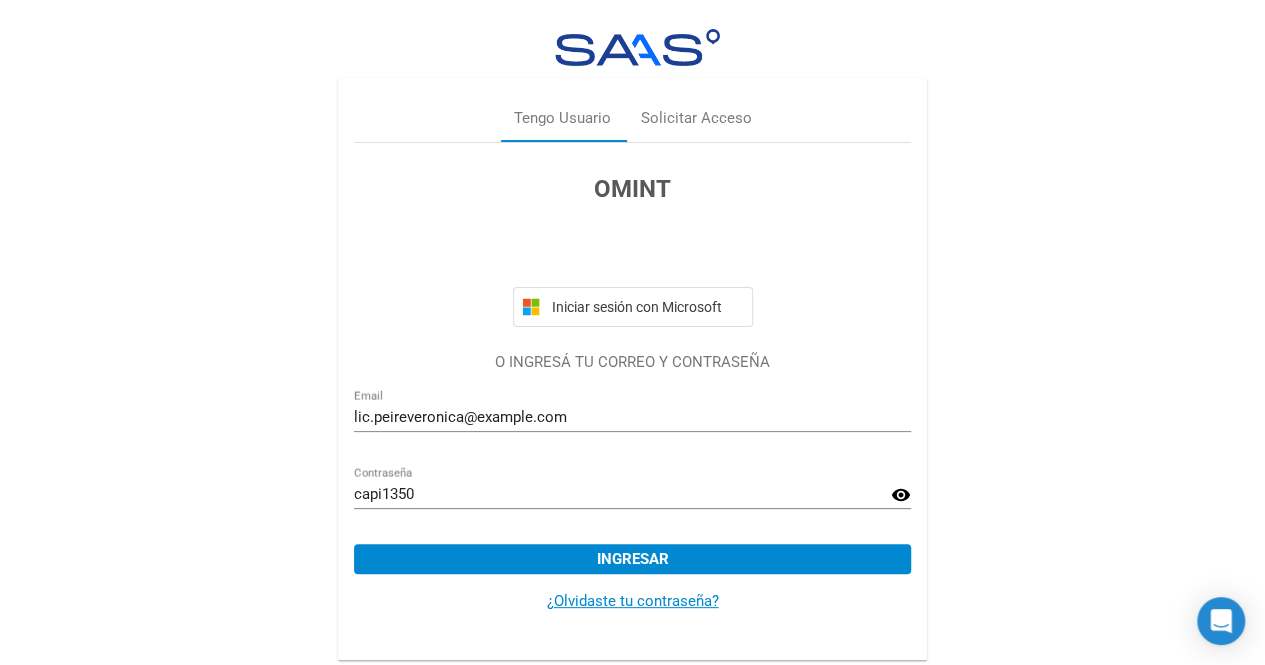 click on "Ingresar" at bounding box center (633, 559) 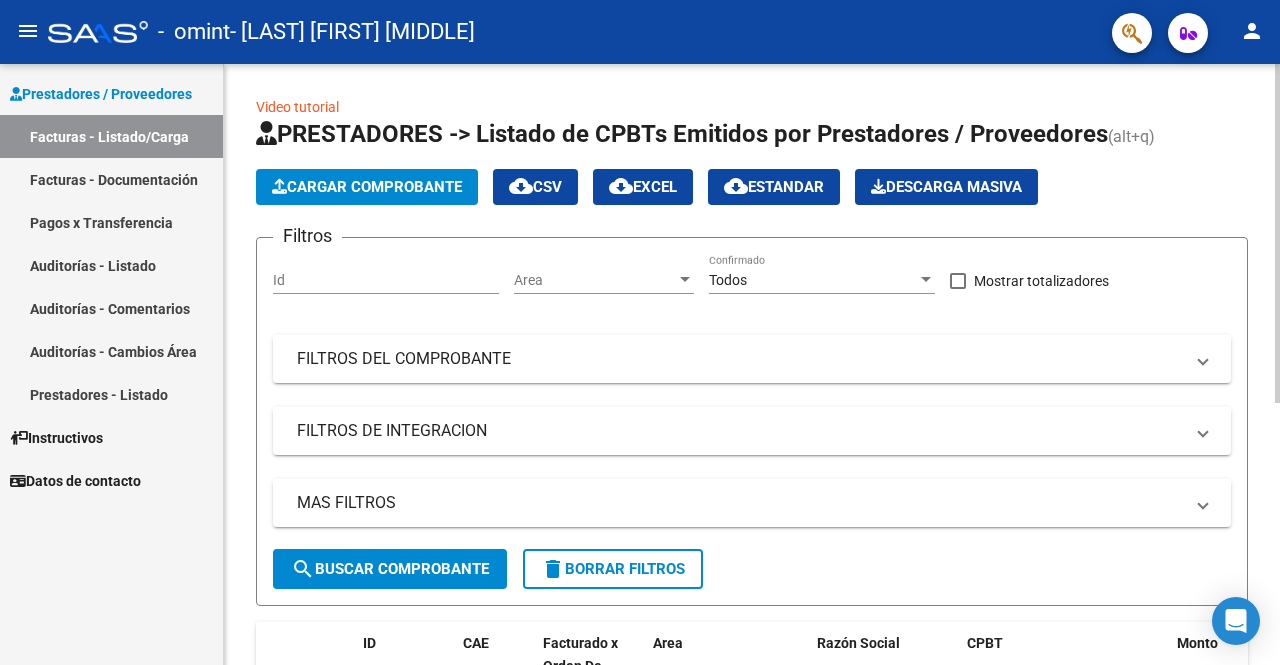 scroll, scrollTop: 0, scrollLeft: 0, axis: both 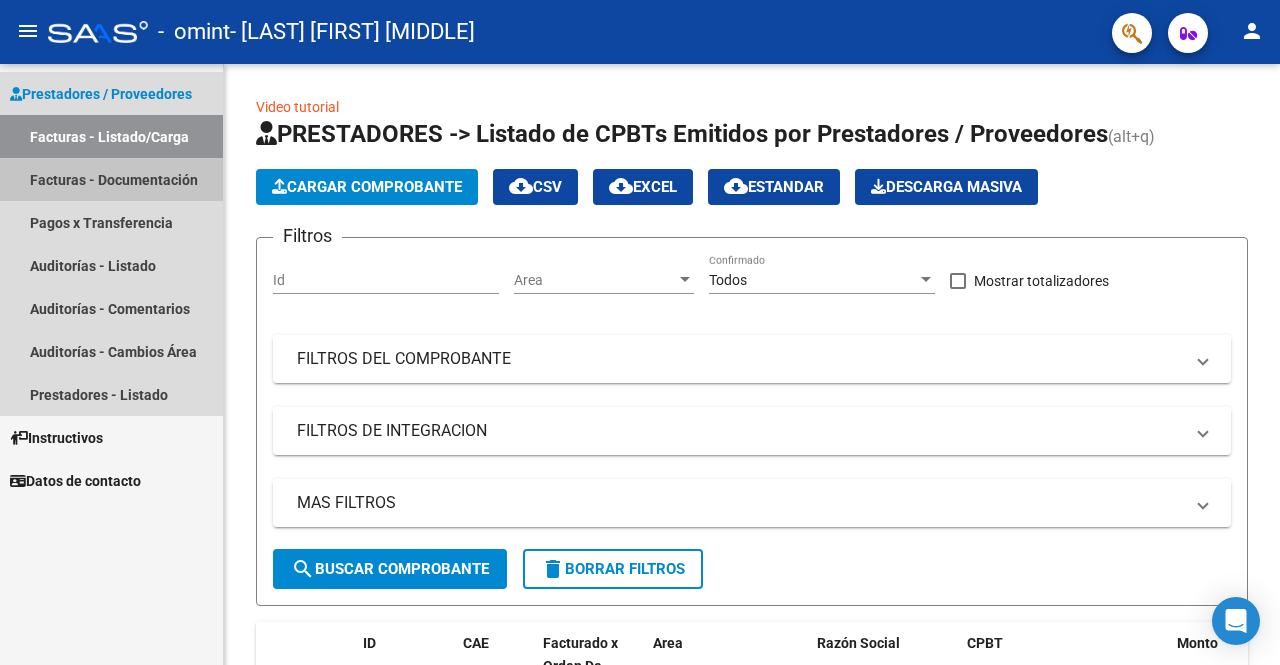 click on "Facturas - Documentación" at bounding box center [111, 179] 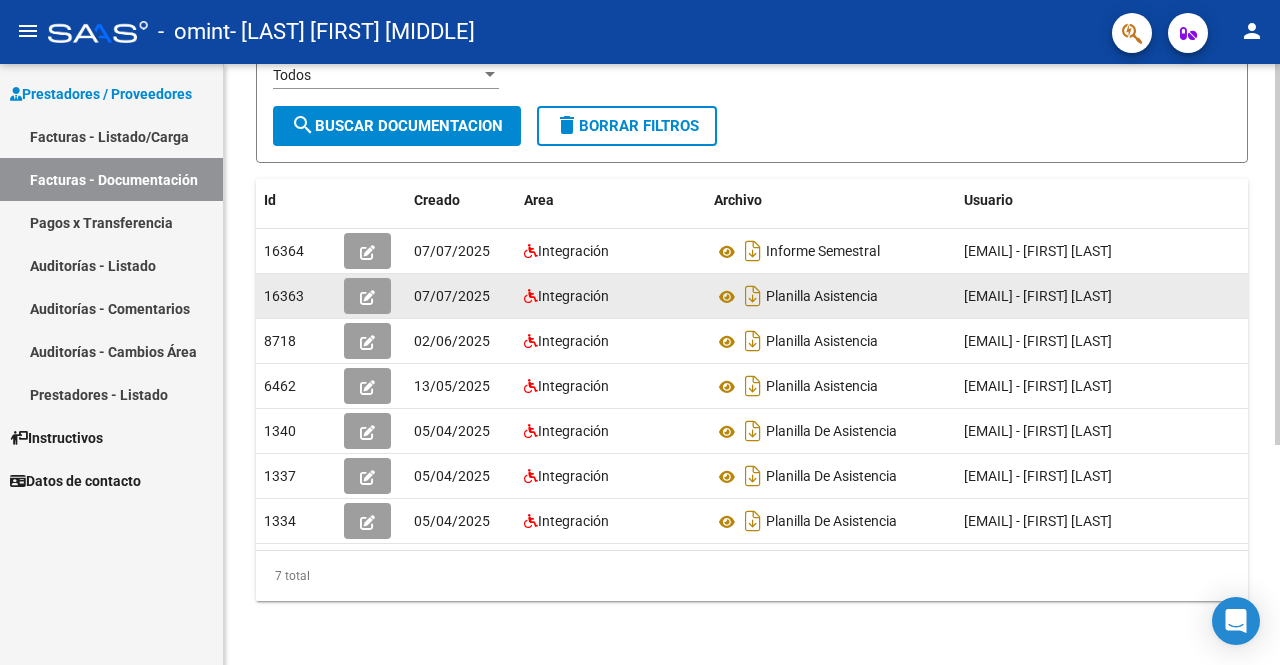 scroll, scrollTop: 200, scrollLeft: 0, axis: vertical 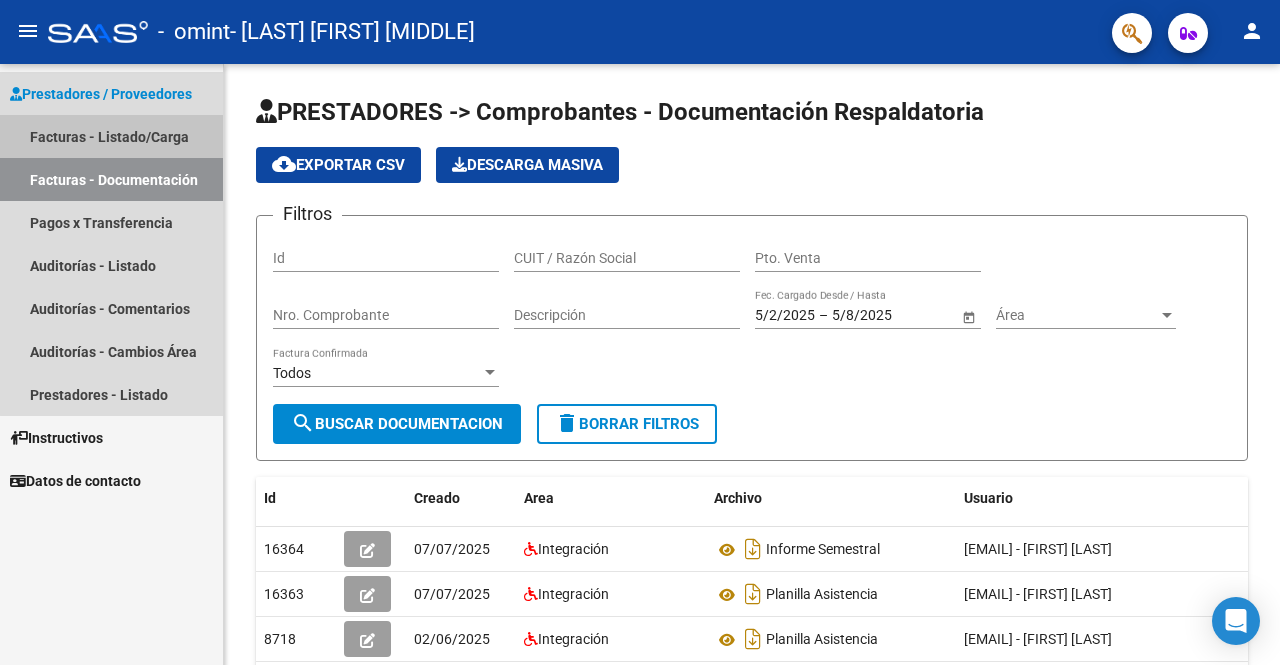 click on "Facturas - Listado/Carga" at bounding box center (111, 136) 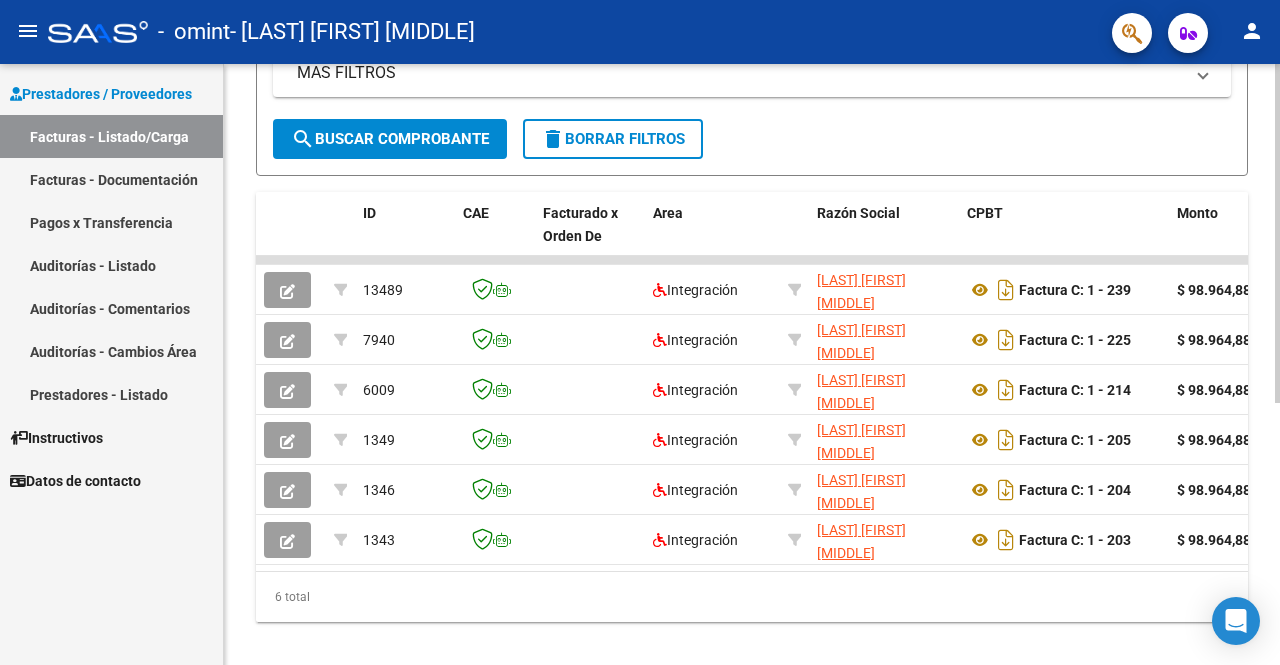 scroll, scrollTop: 464, scrollLeft: 0, axis: vertical 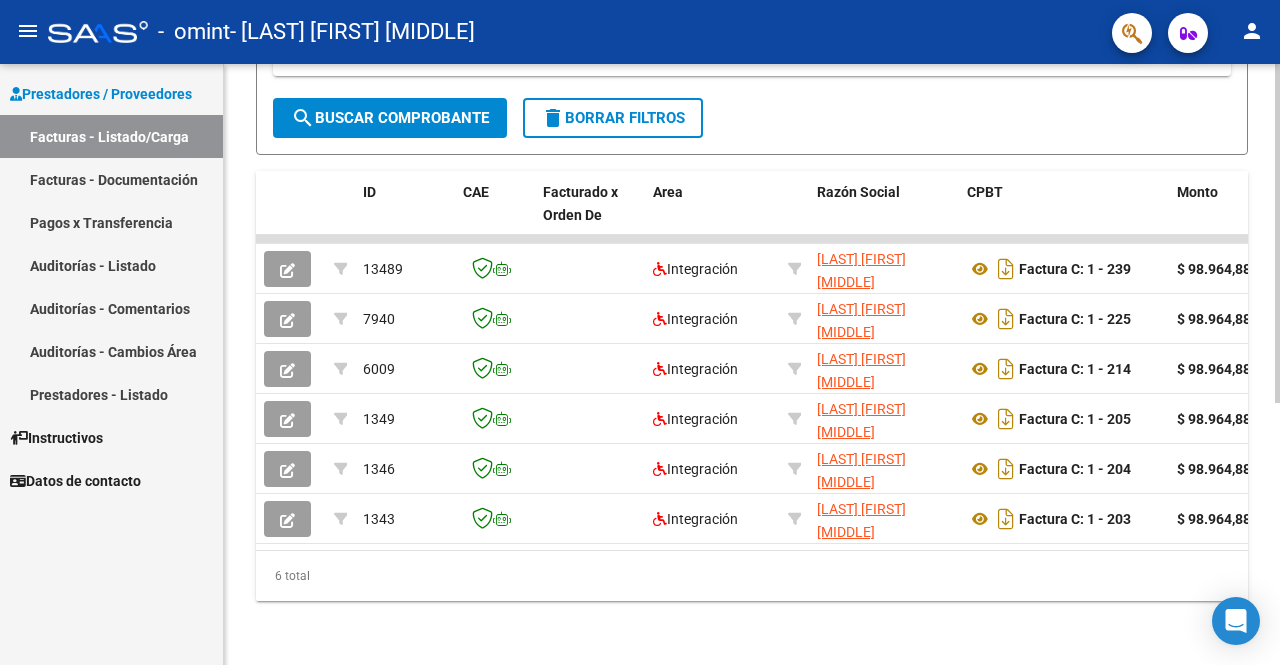 click 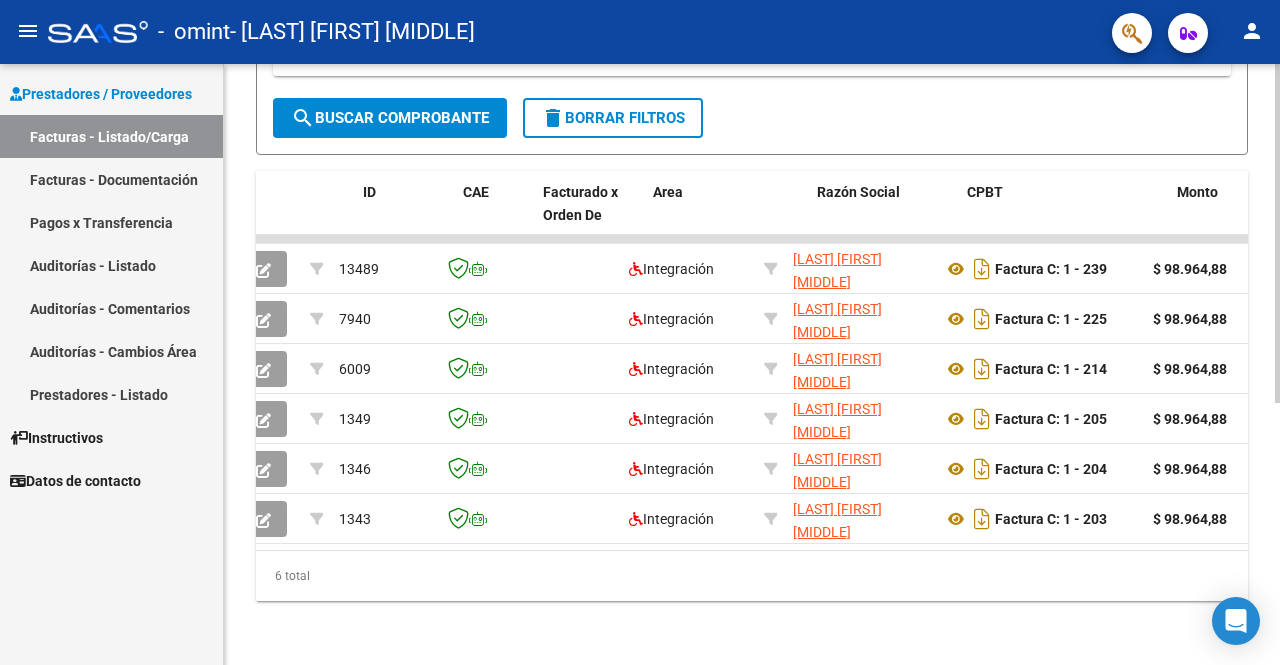 scroll, scrollTop: 0, scrollLeft: 0, axis: both 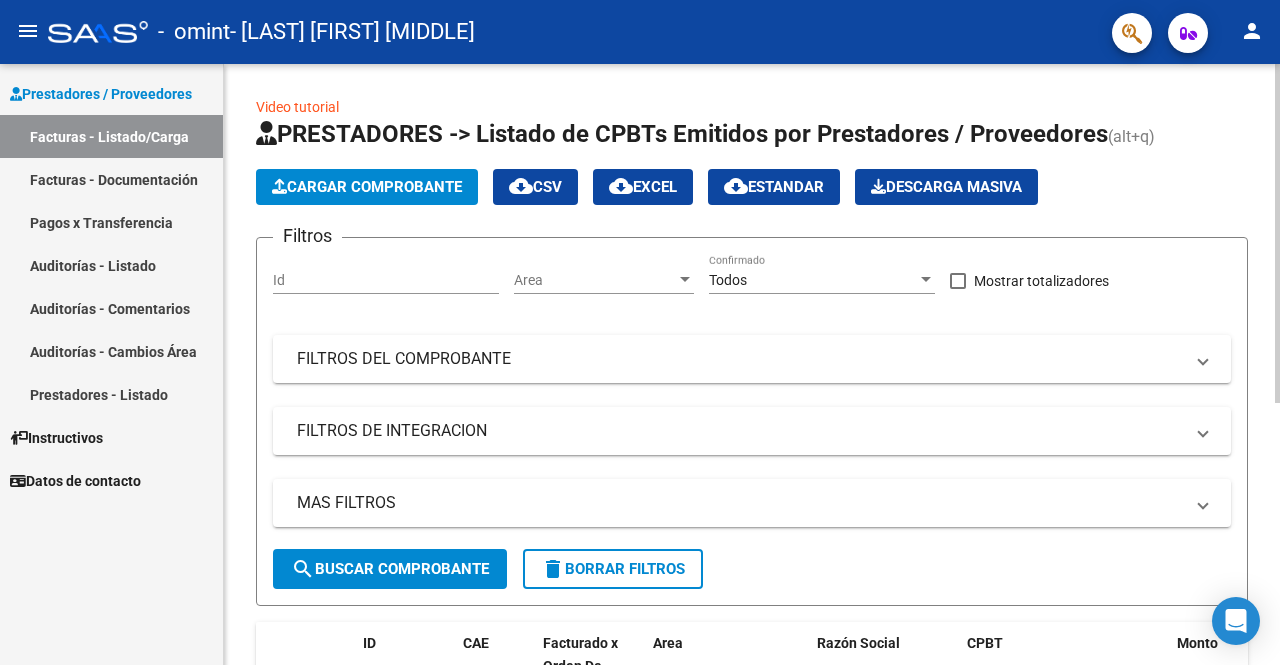click on "Cargar Comprobante" 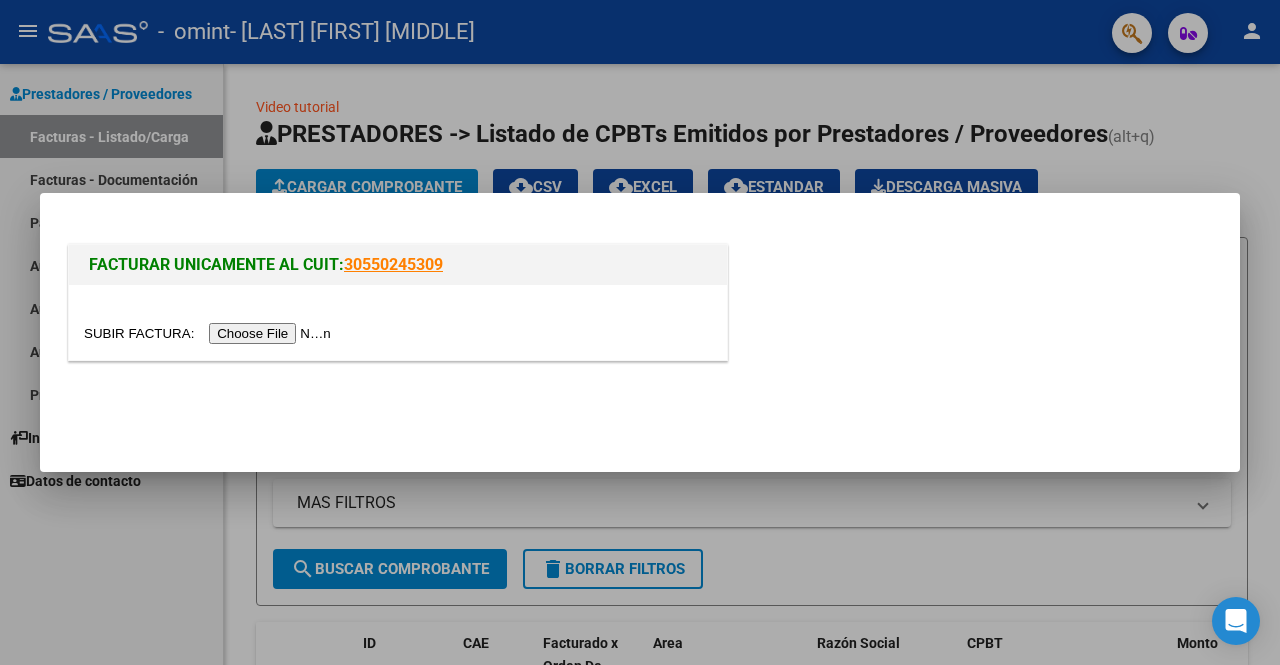 click at bounding box center (210, 333) 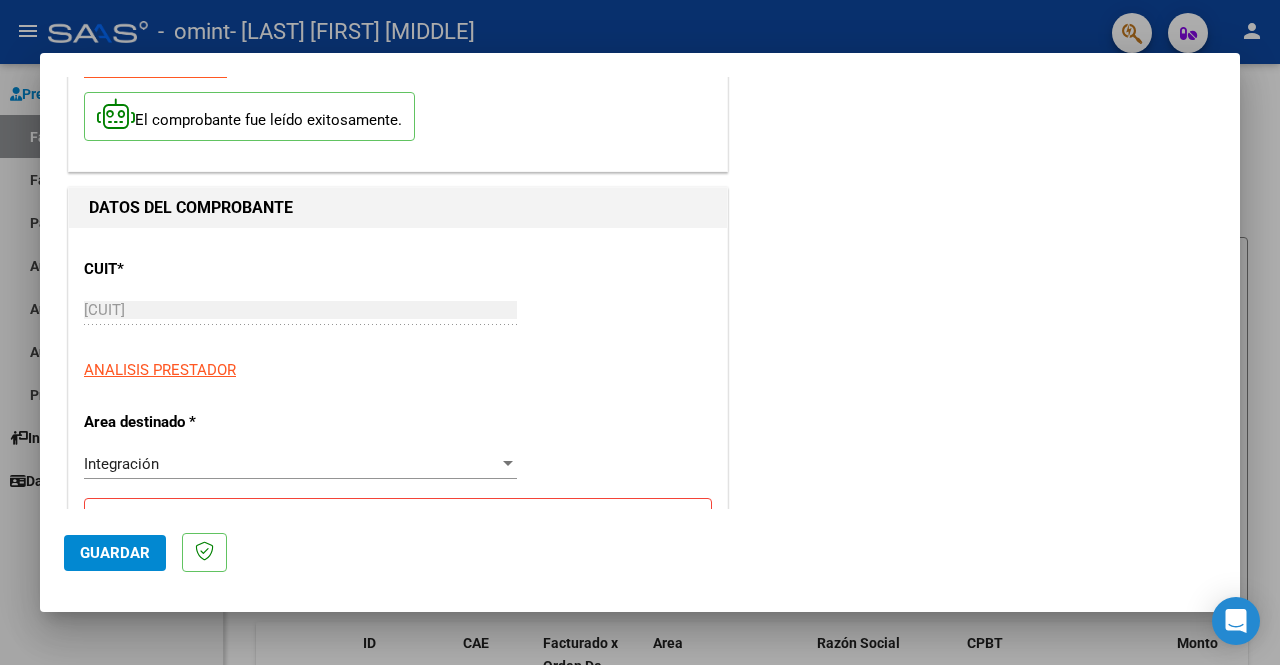 scroll, scrollTop: 200, scrollLeft: 0, axis: vertical 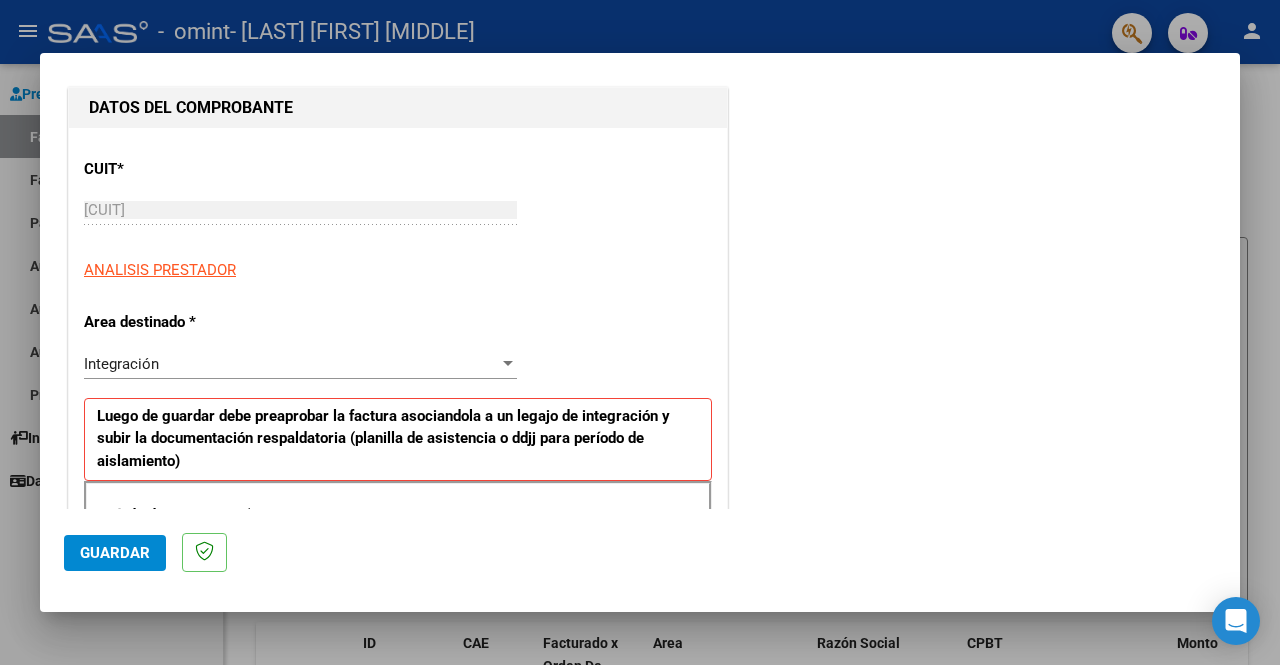 click at bounding box center [508, 363] 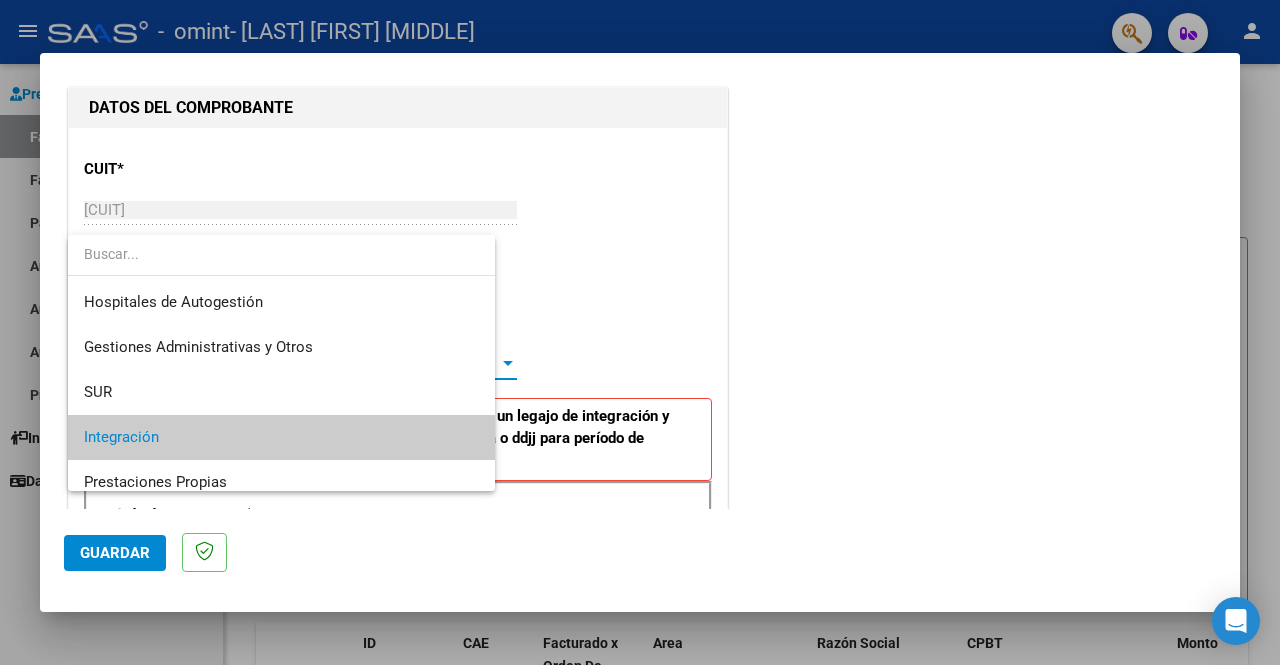 scroll, scrollTop: 74, scrollLeft: 0, axis: vertical 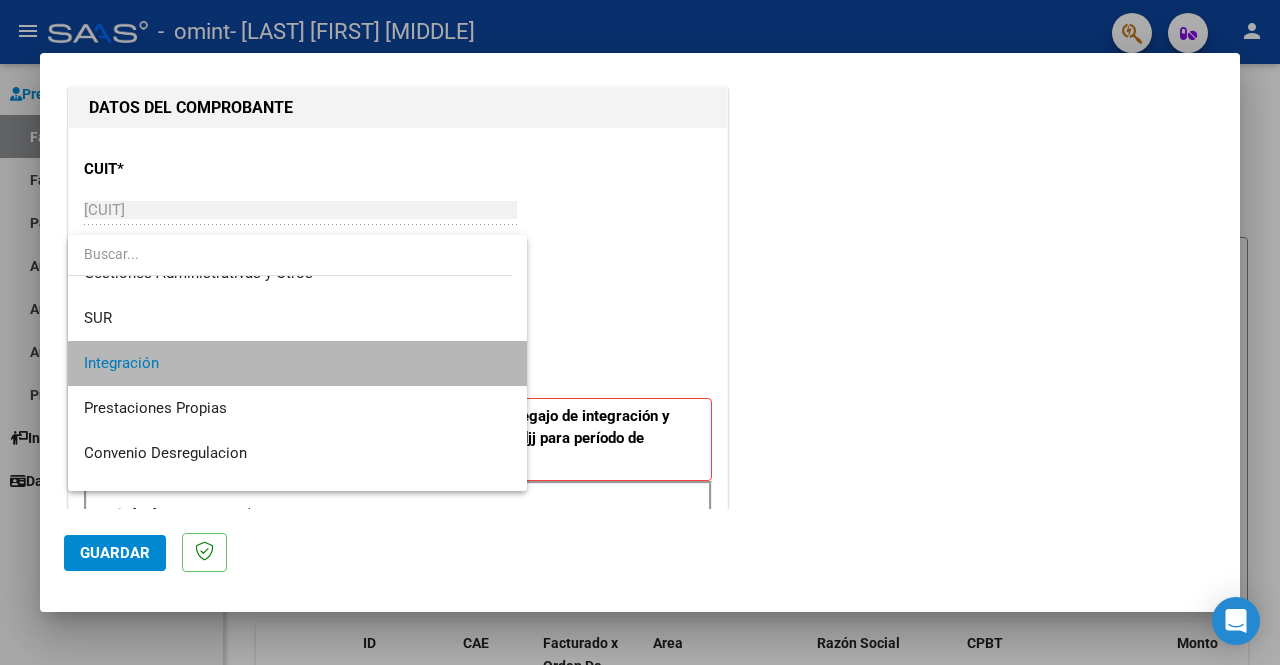 click on "Integración" at bounding box center [298, 363] 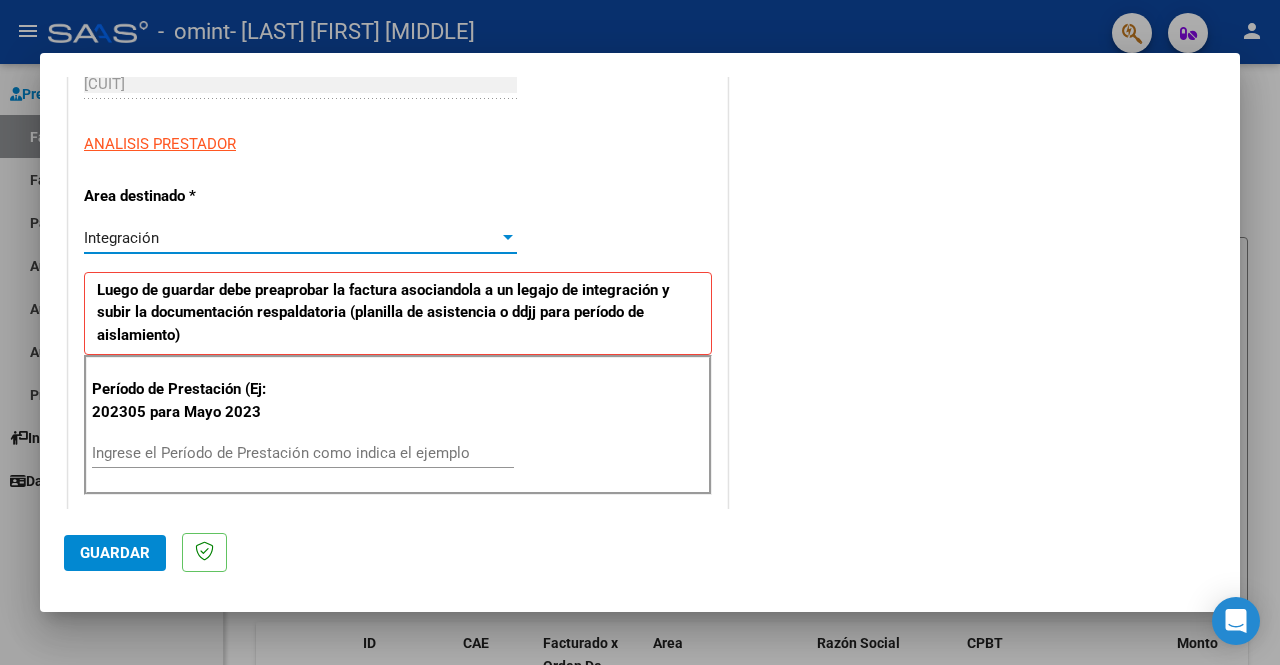 scroll, scrollTop: 400, scrollLeft: 0, axis: vertical 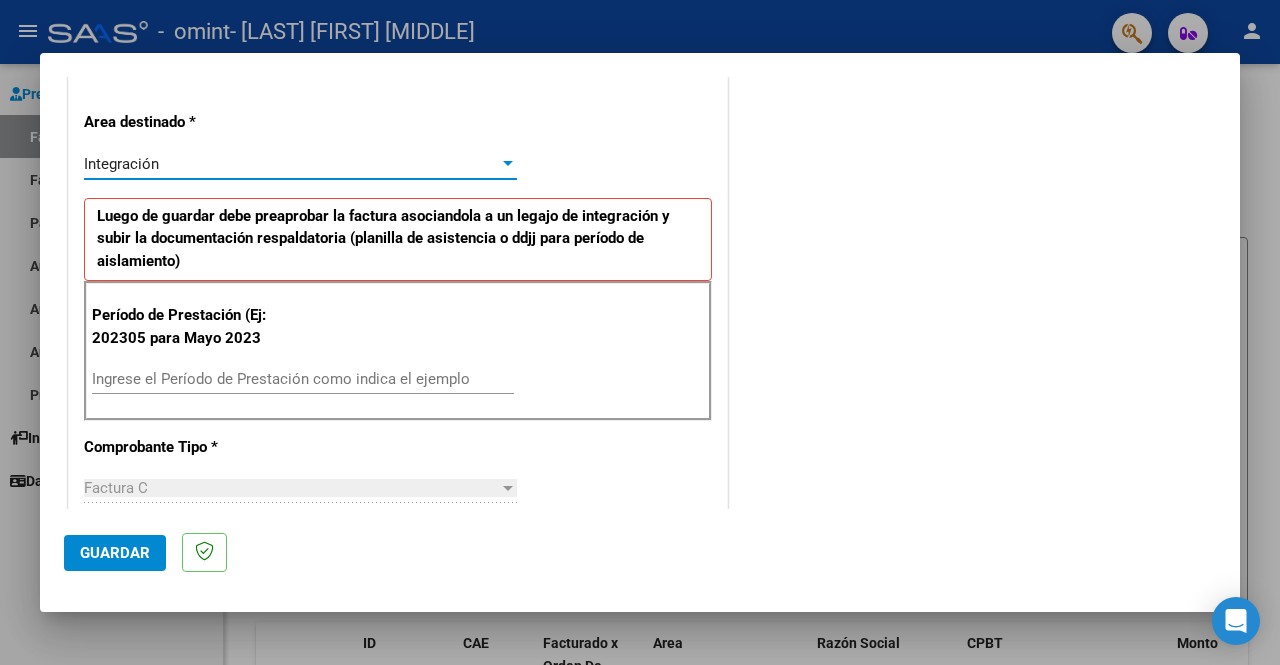 click on "Ingrese el Período de Prestación como indica el ejemplo" at bounding box center [303, 379] 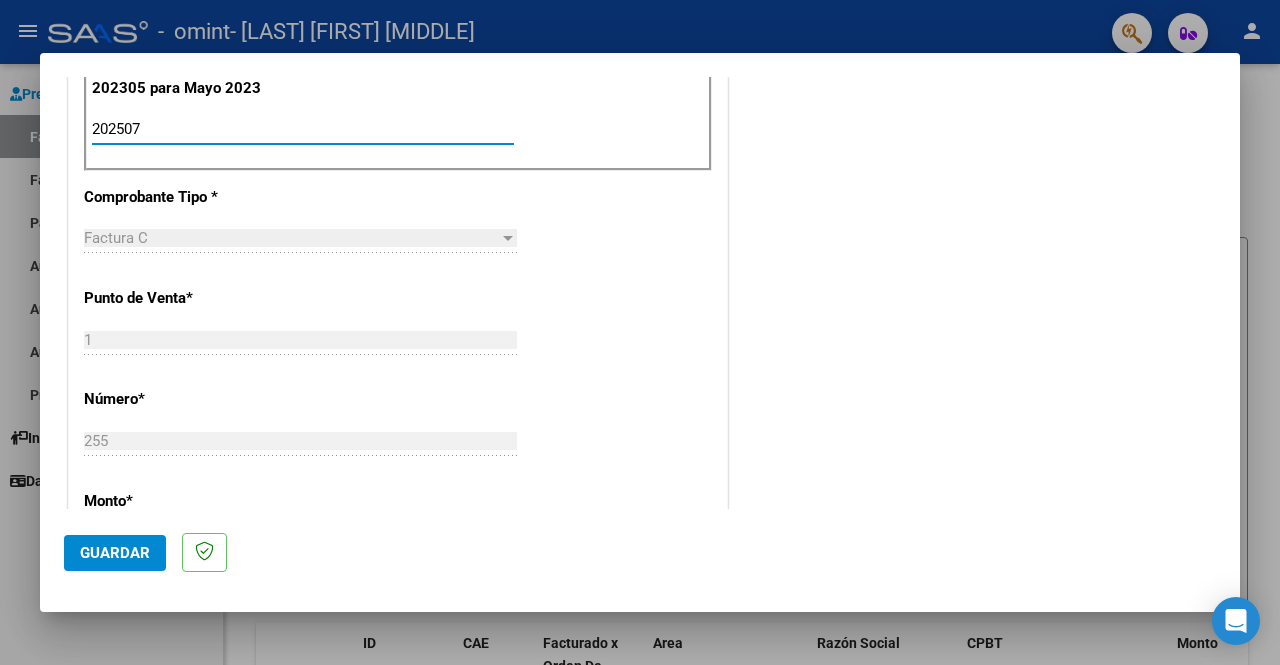scroll, scrollTop: 700, scrollLeft: 0, axis: vertical 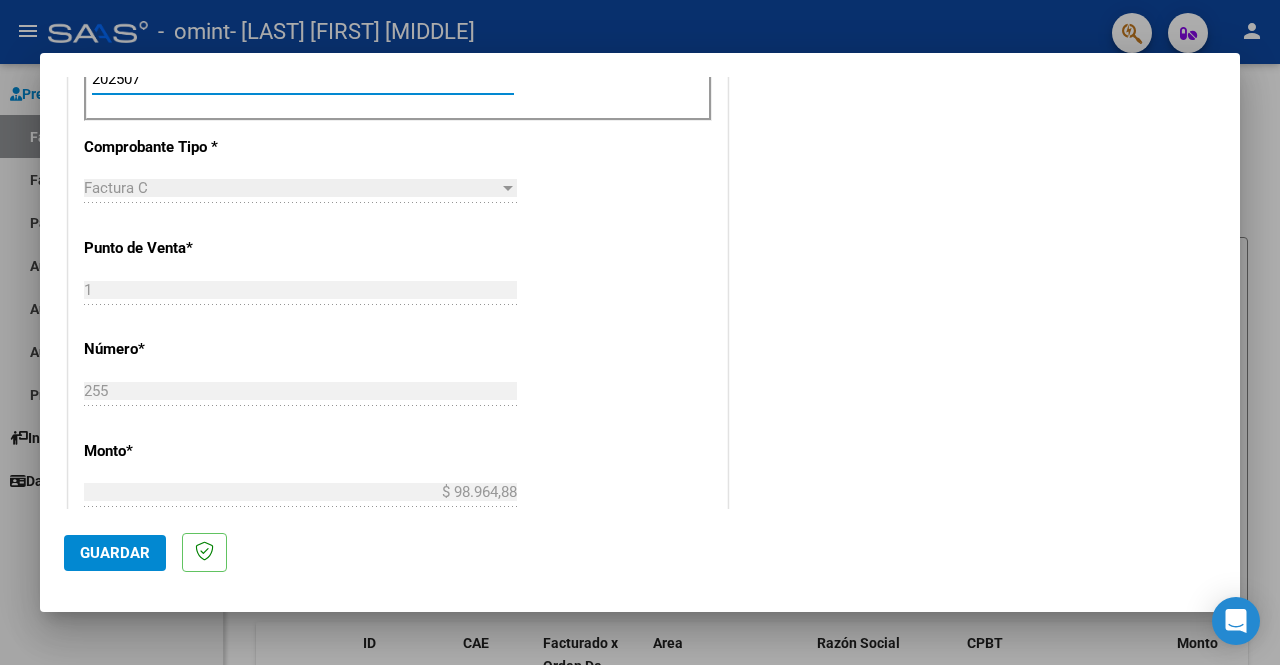 type on "202507" 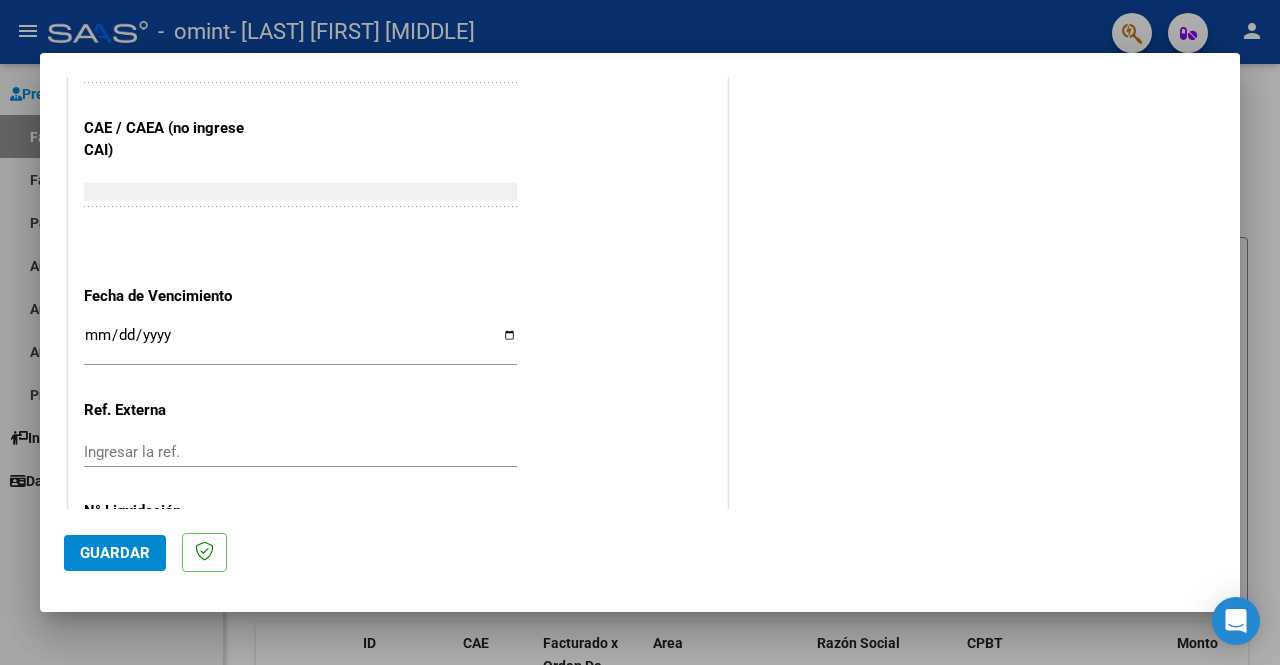 scroll, scrollTop: 1330, scrollLeft: 0, axis: vertical 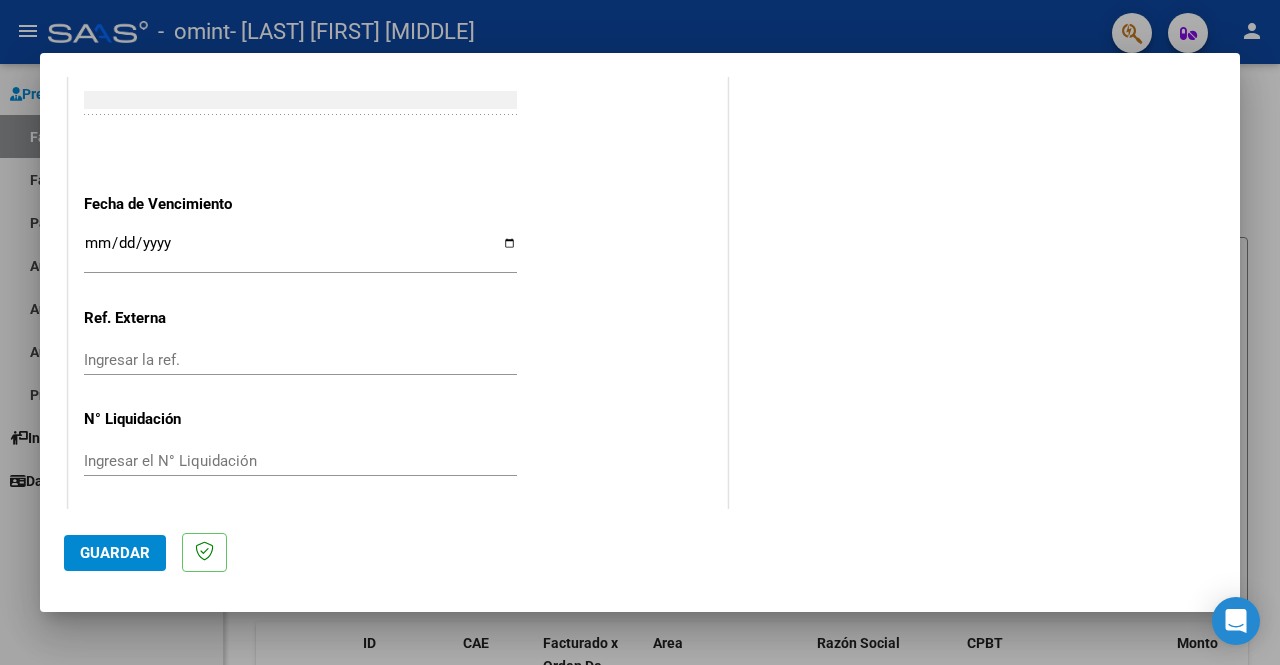 click on "Guardar" 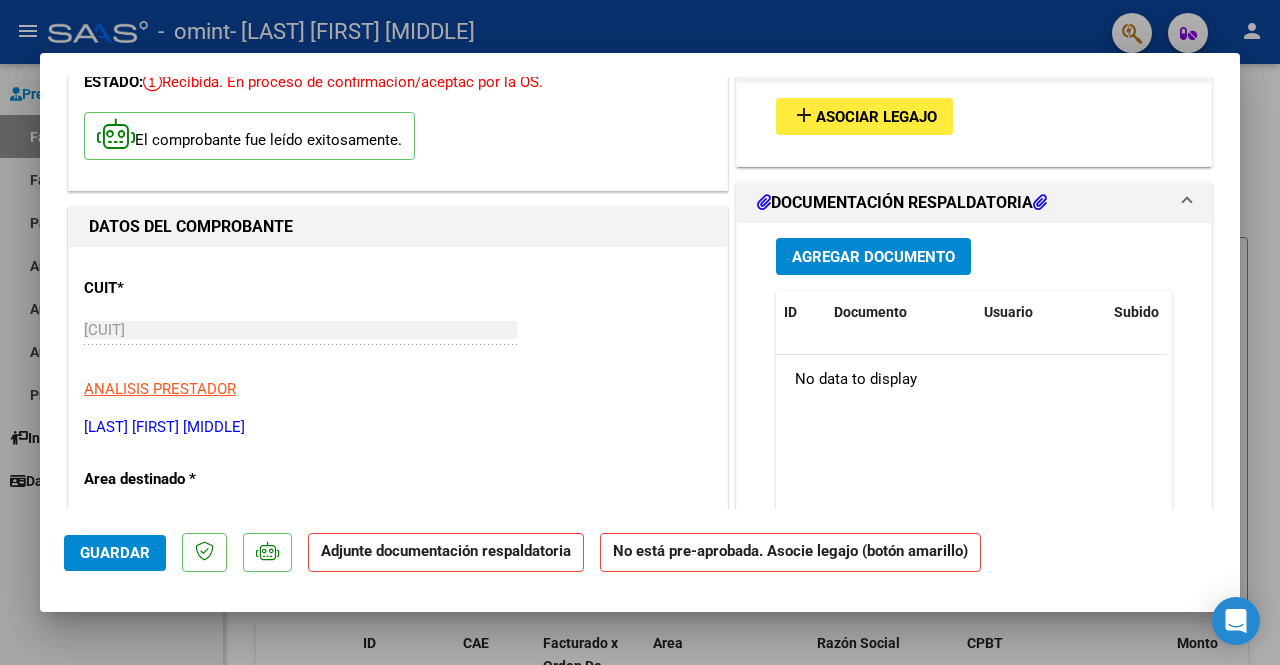 scroll, scrollTop: 200, scrollLeft: 0, axis: vertical 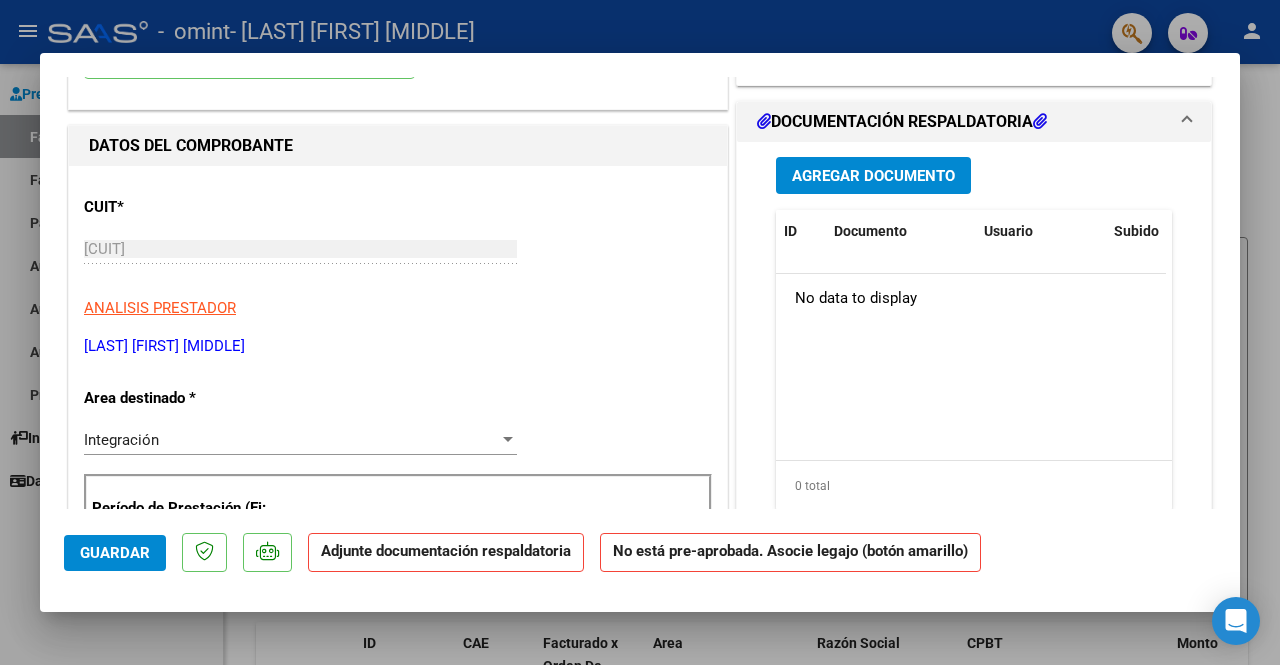 click on "Agregar Documento" at bounding box center (873, 175) 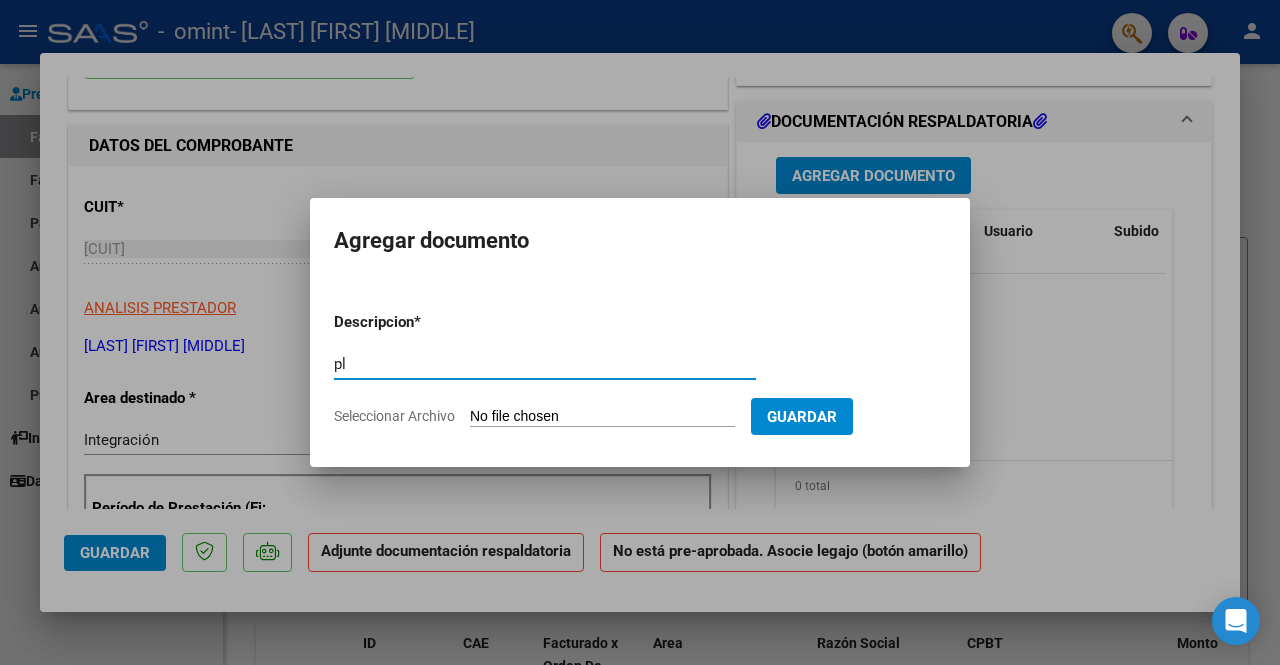 type on "p" 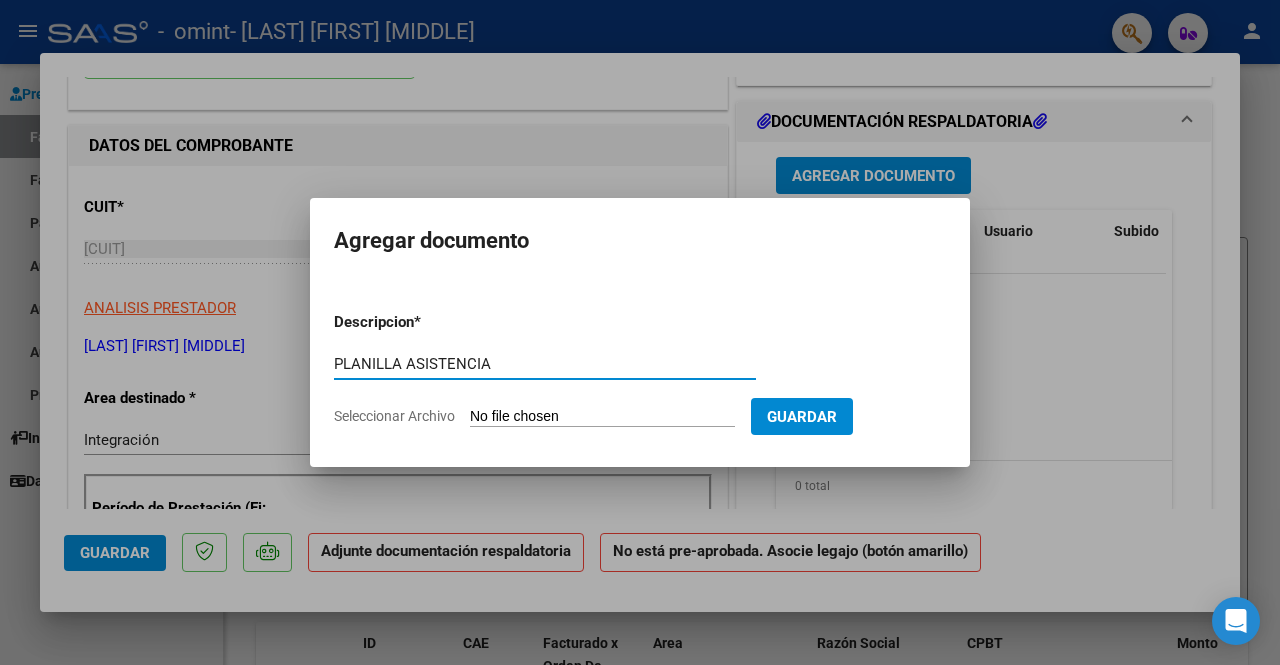 type on "PLANILLA ASISTENCIA" 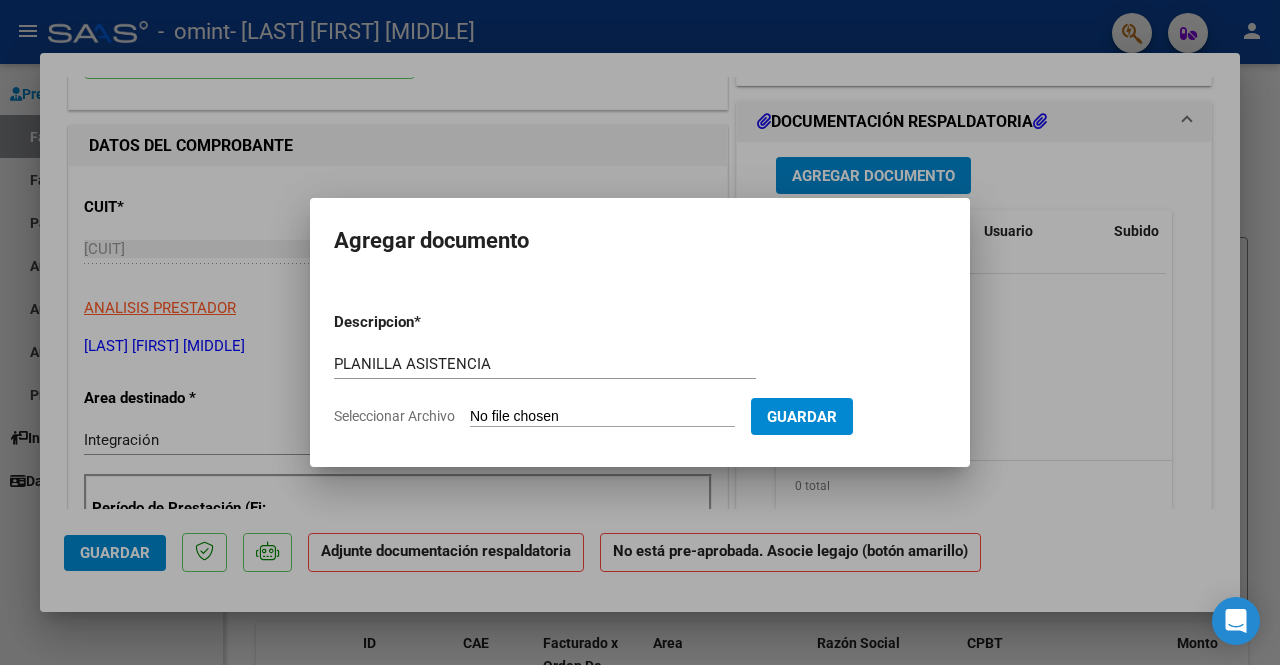 click on "Seleccionar Archivo" at bounding box center [602, 417] 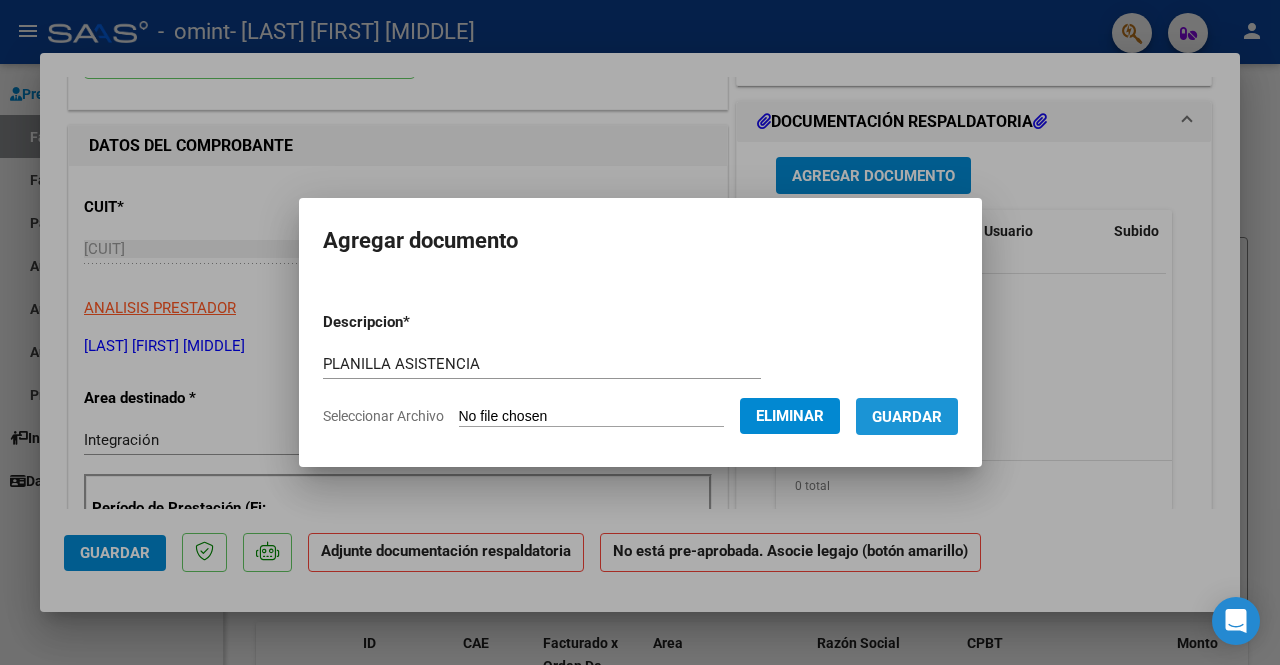 click on "Guardar" at bounding box center [907, 417] 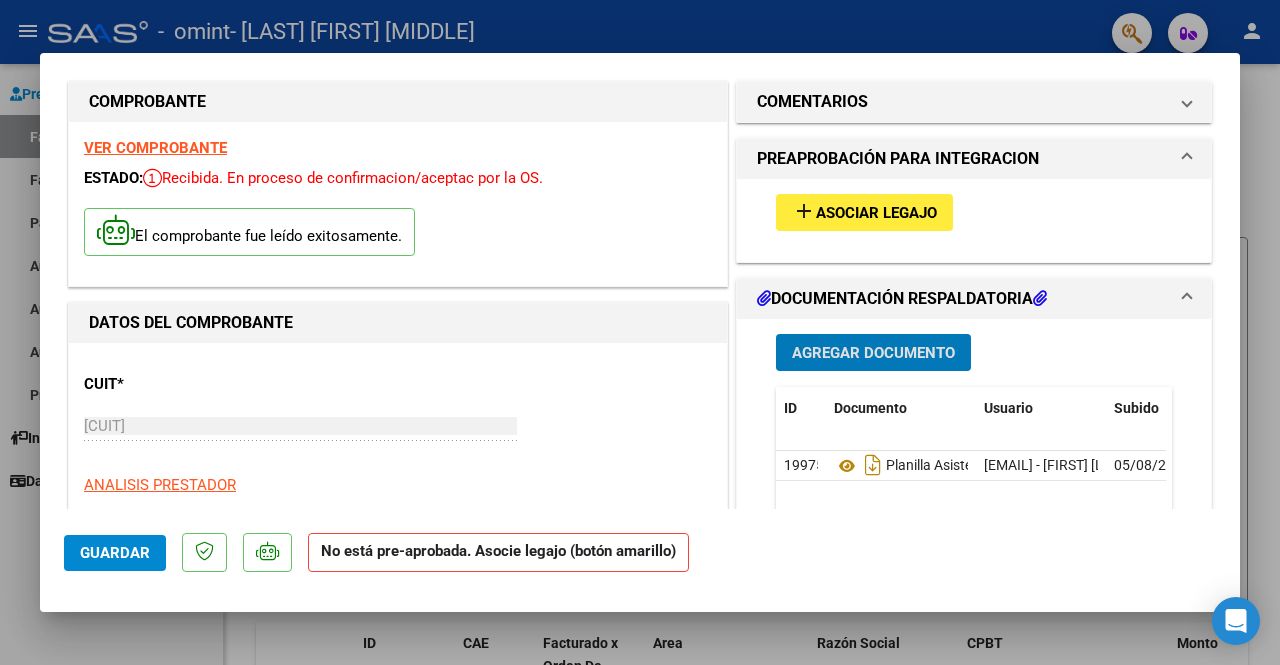 scroll, scrollTop: 0, scrollLeft: 0, axis: both 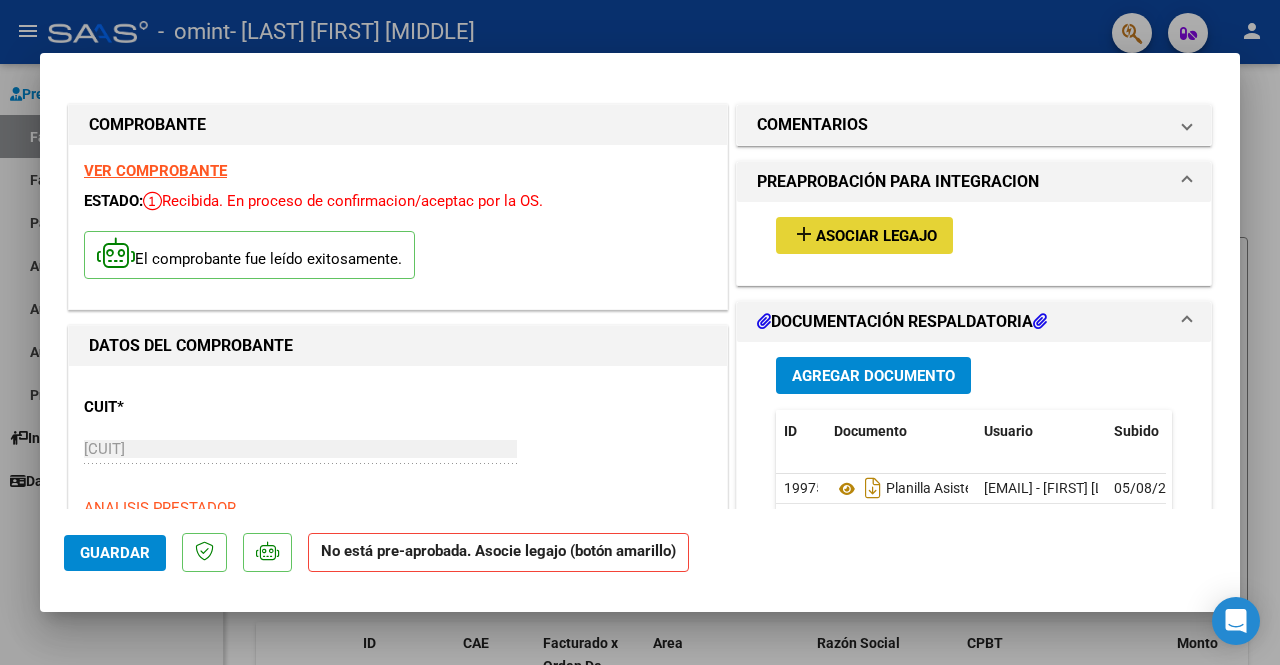 click on "Asociar Legajo" at bounding box center [876, 236] 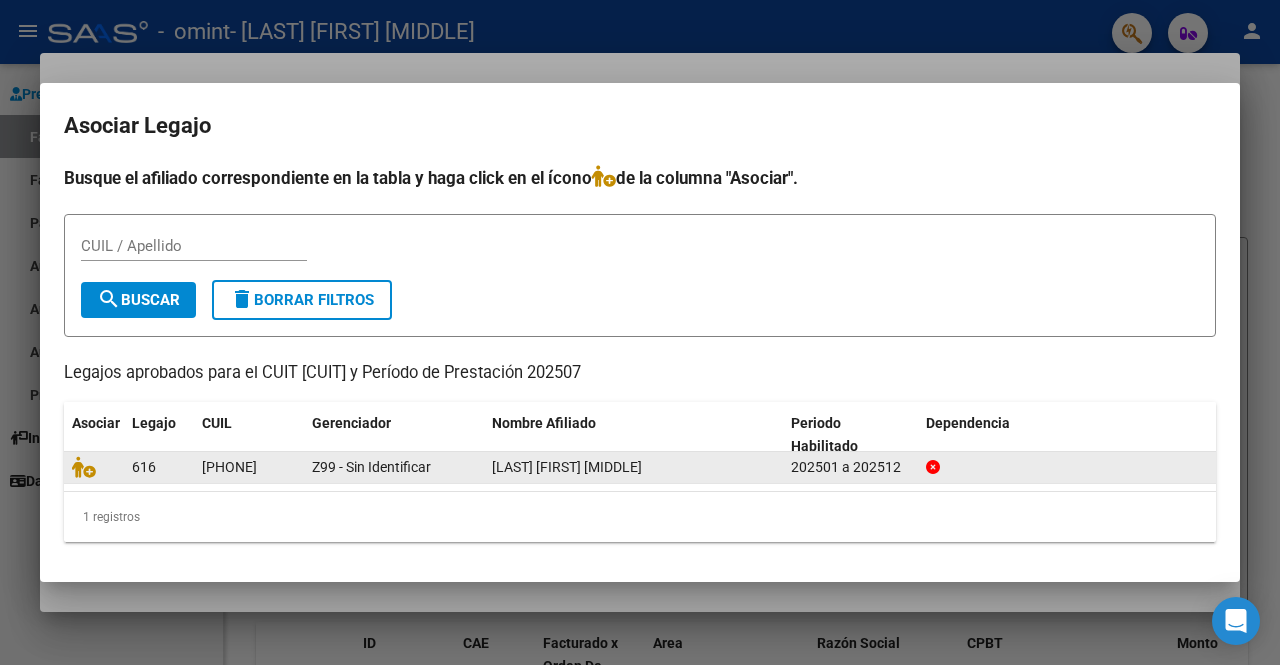 click on "616" 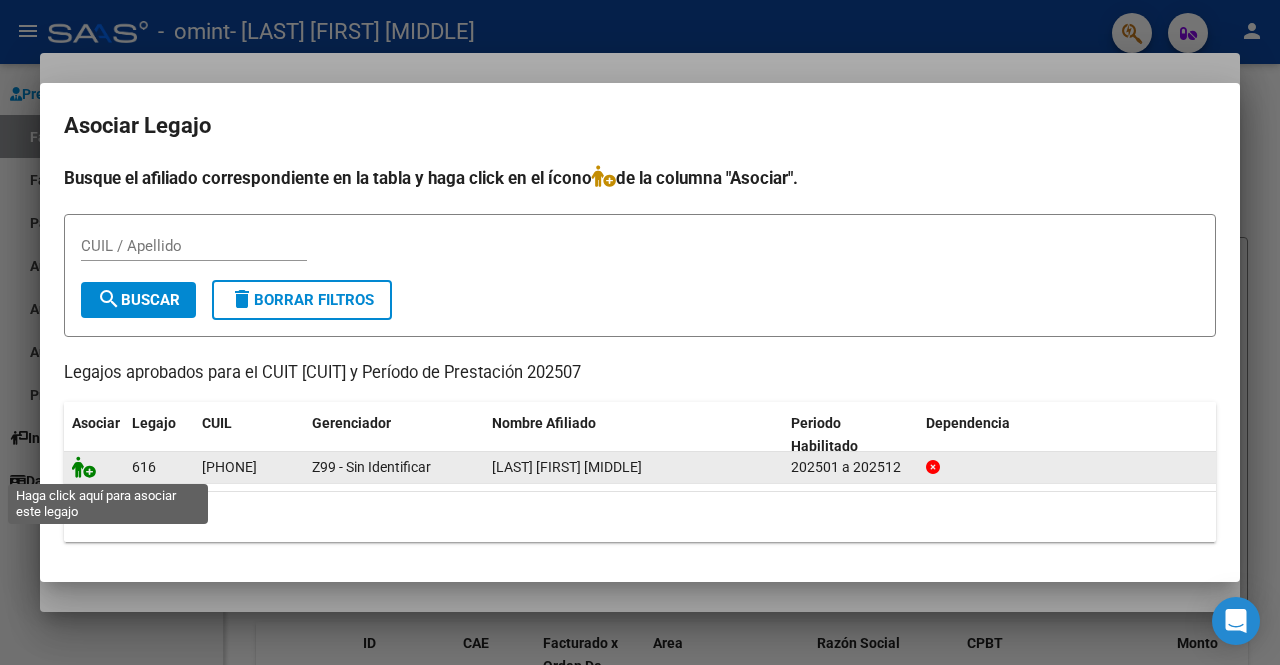 click 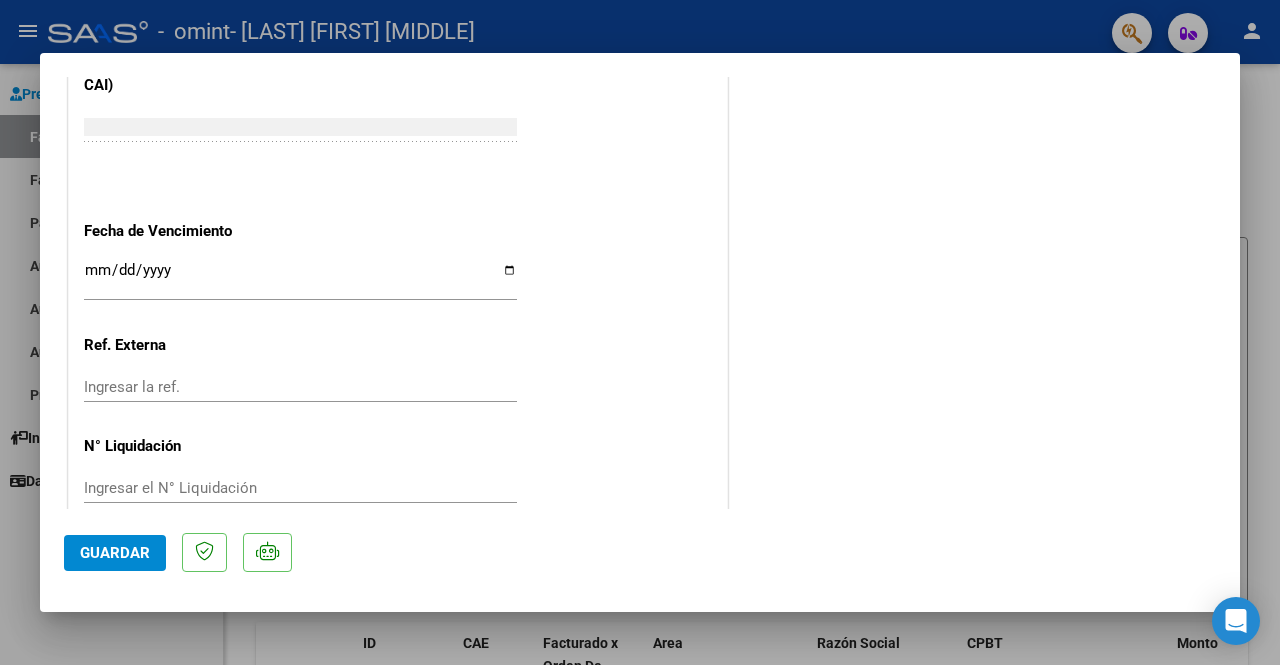 scroll, scrollTop: 1376, scrollLeft: 0, axis: vertical 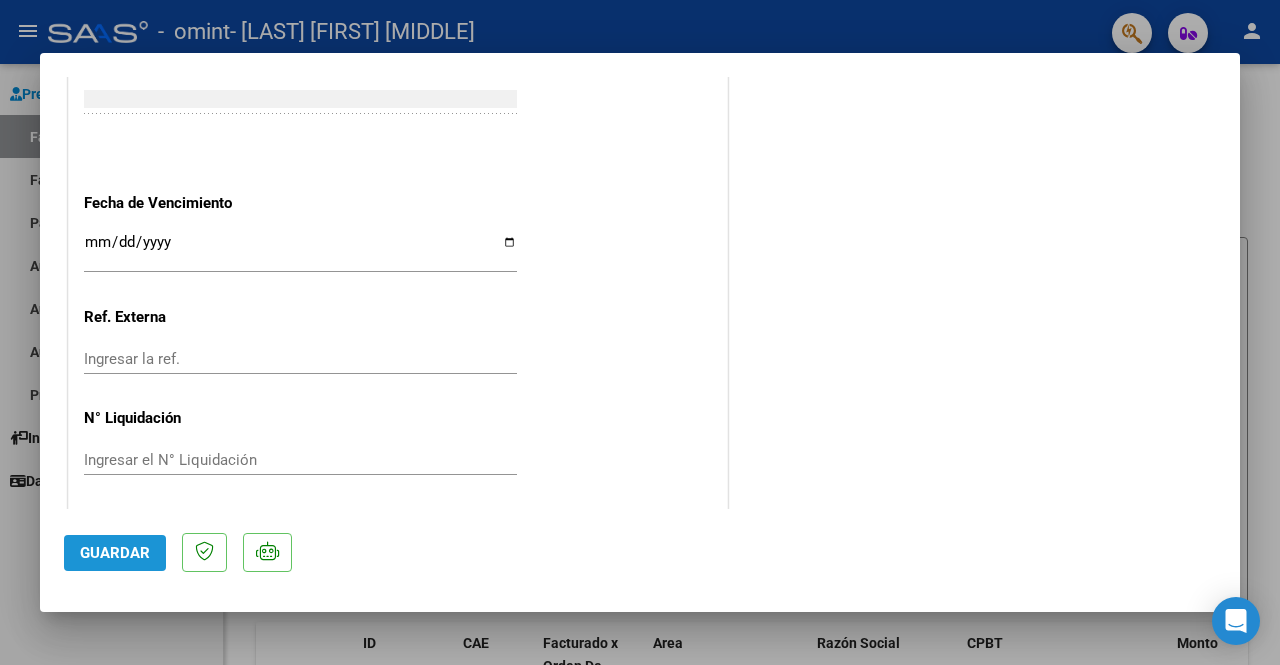 click on "Guardar" 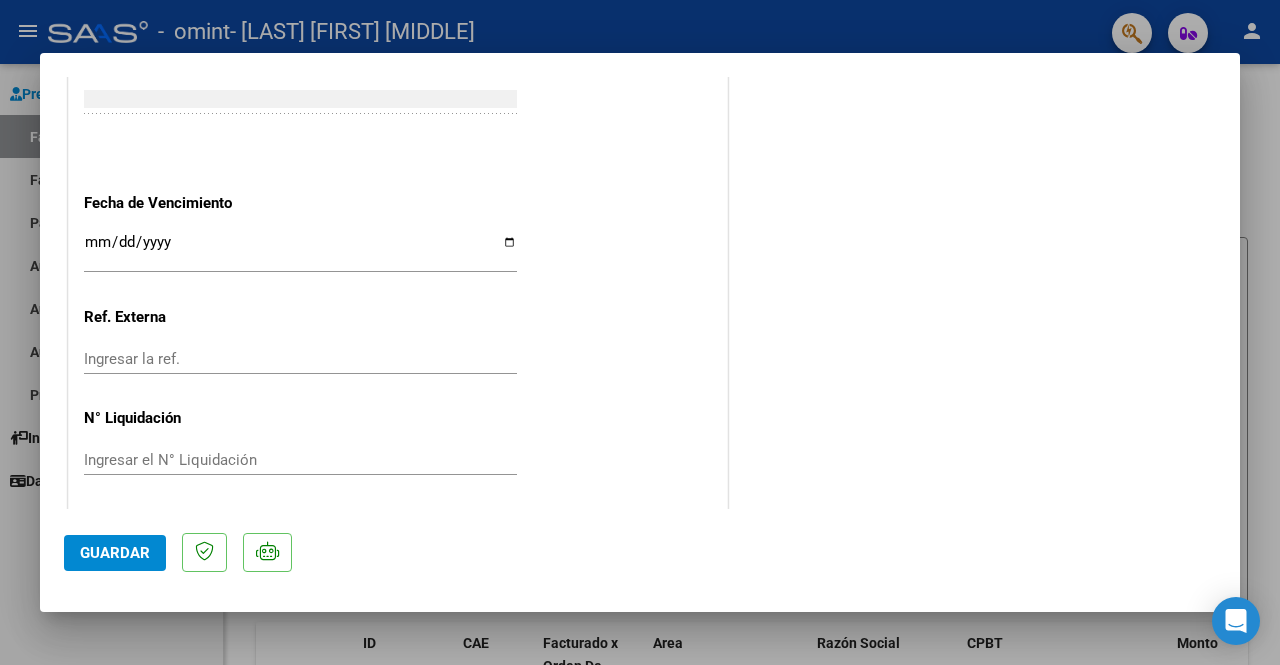 click at bounding box center (640, 332) 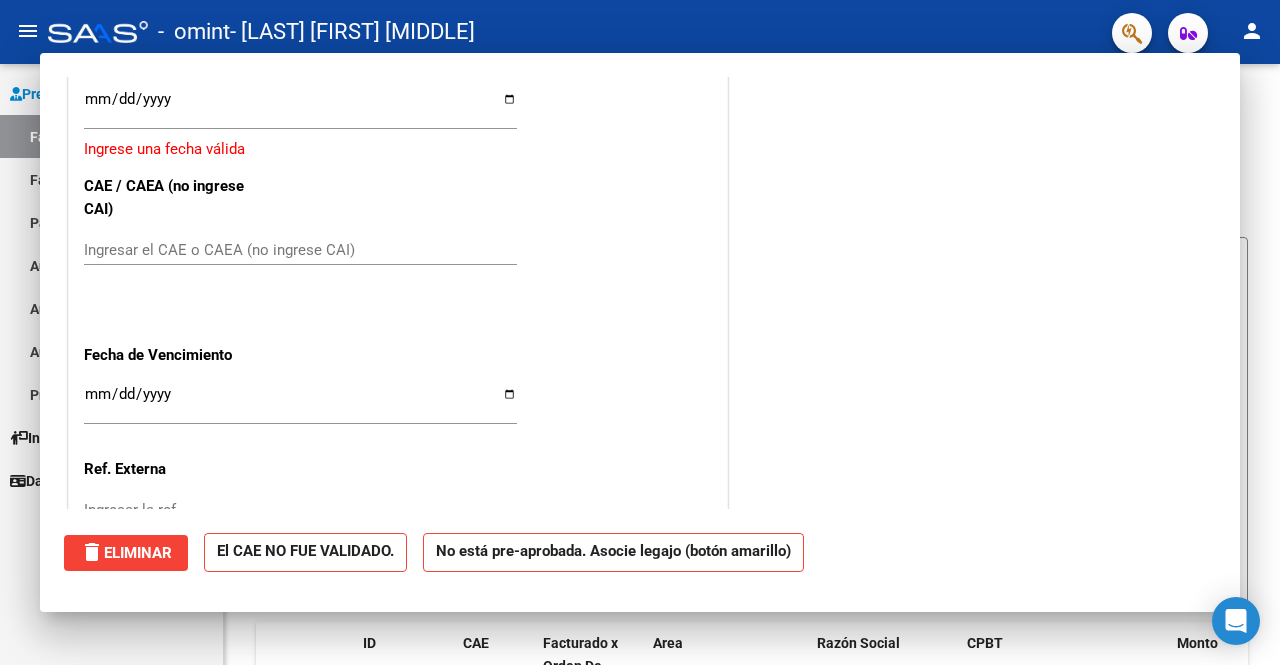 scroll, scrollTop: 1528, scrollLeft: 0, axis: vertical 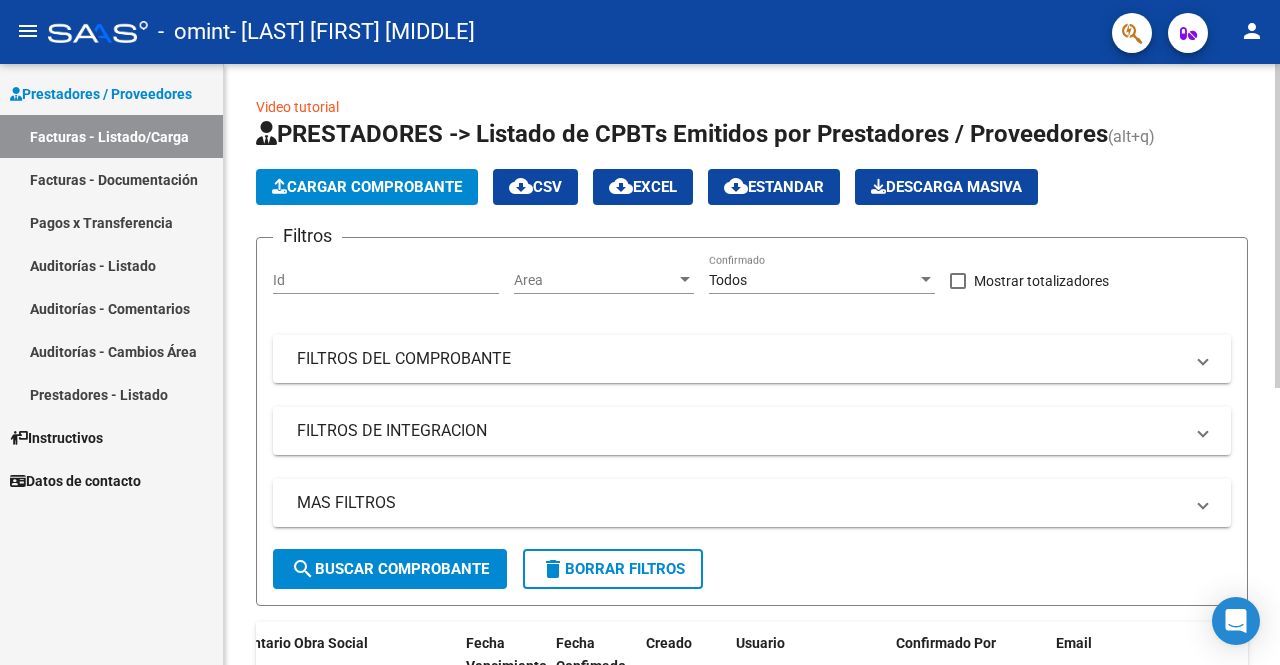 click on "Video tutorial" 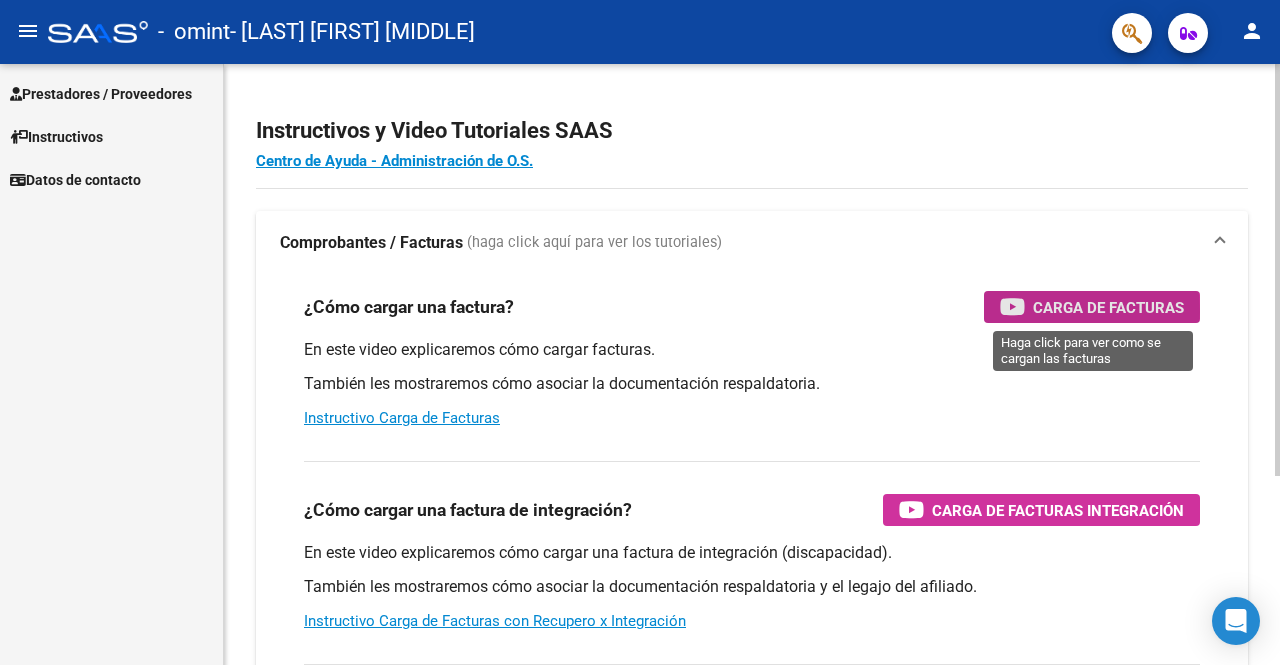click on "Carga de Facturas" at bounding box center (1108, 307) 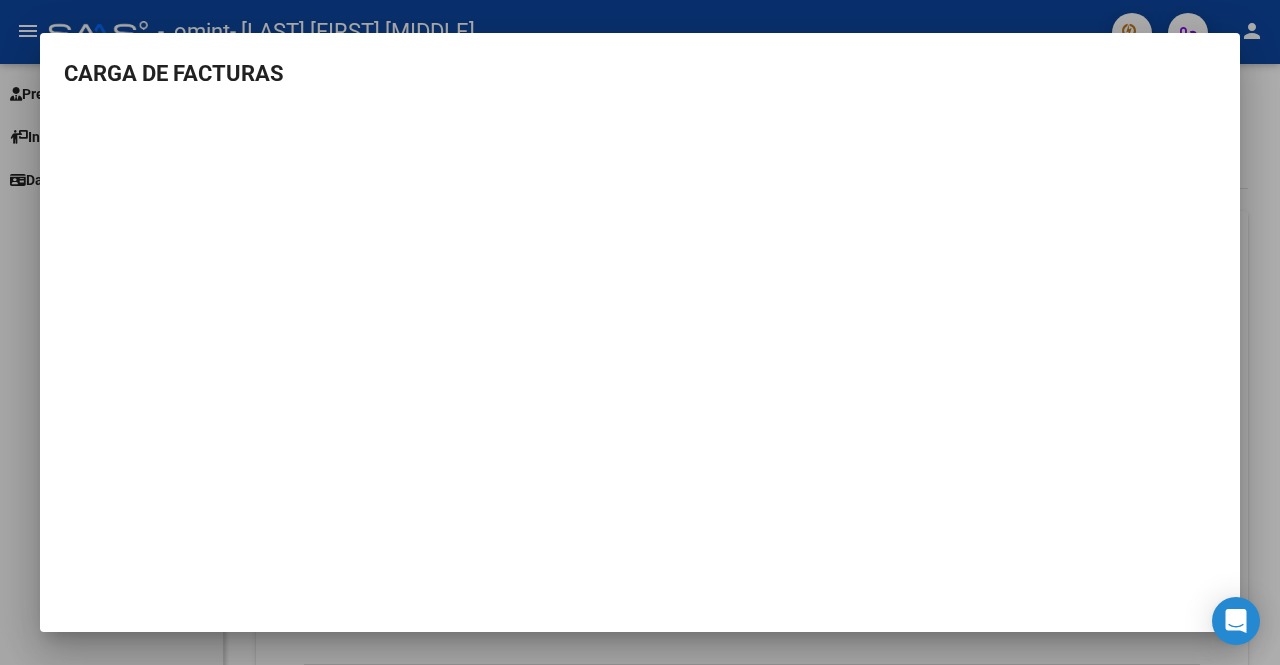 click at bounding box center [640, 332] 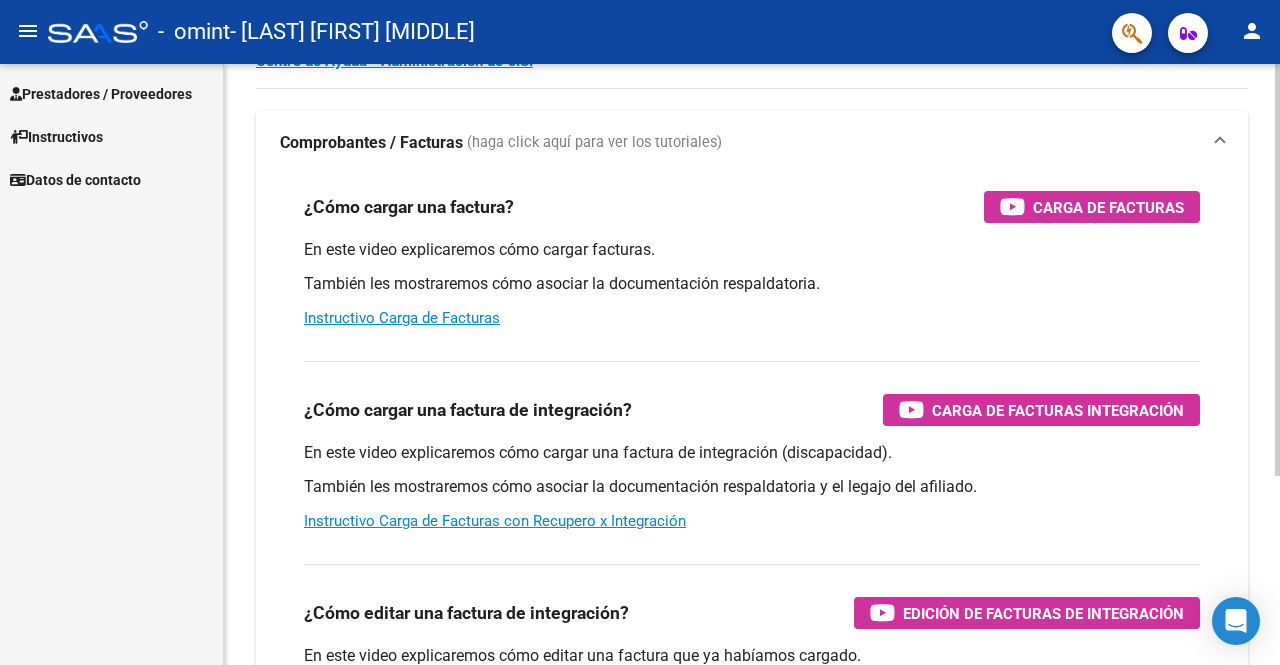 scroll, scrollTop: 200, scrollLeft: 0, axis: vertical 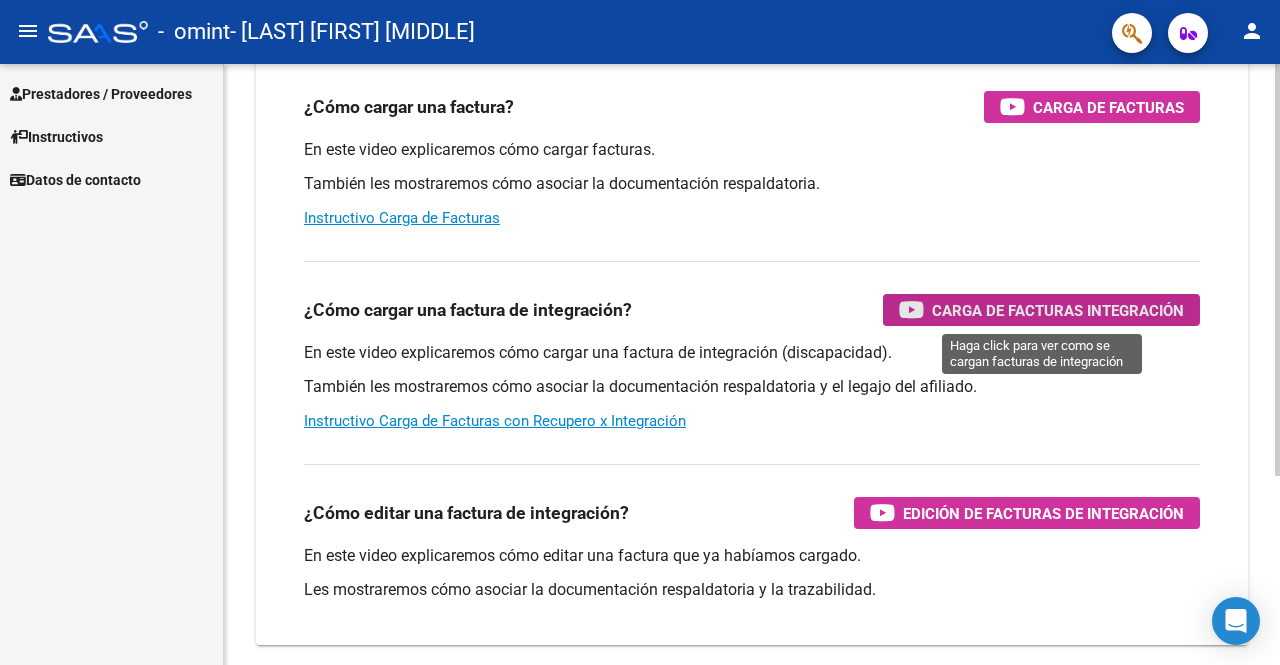 click on "Carga de Facturas Integración" at bounding box center (1058, 310) 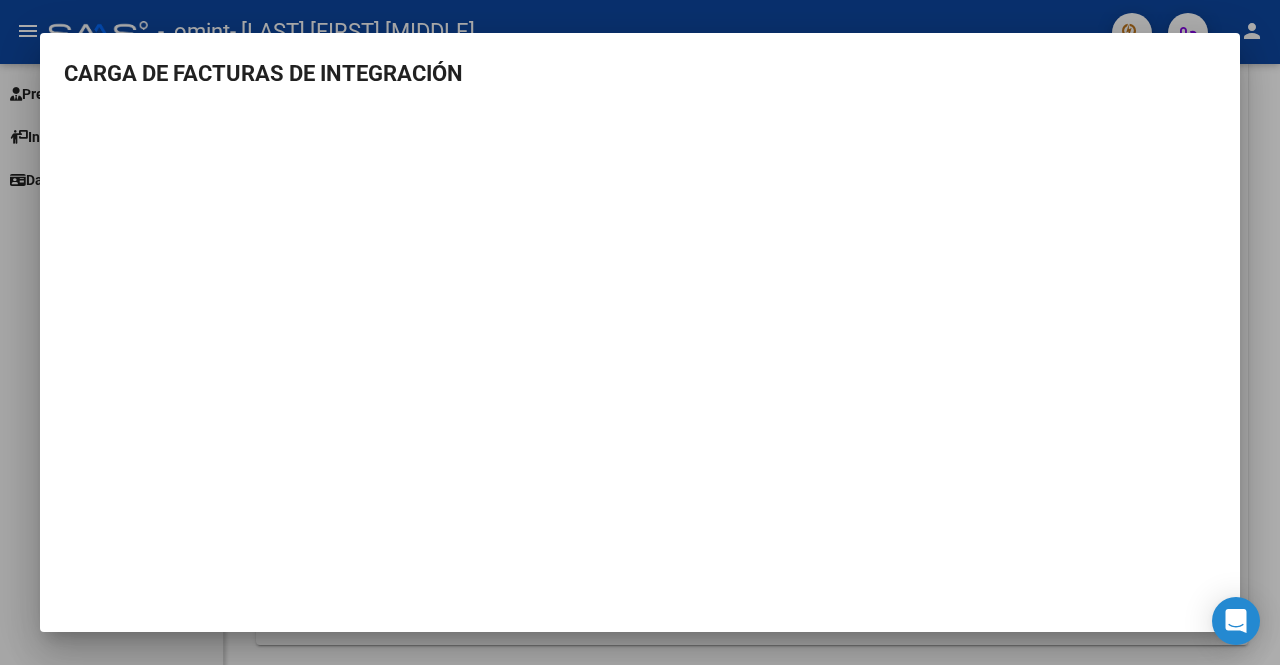 click at bounding box center [640, 332] 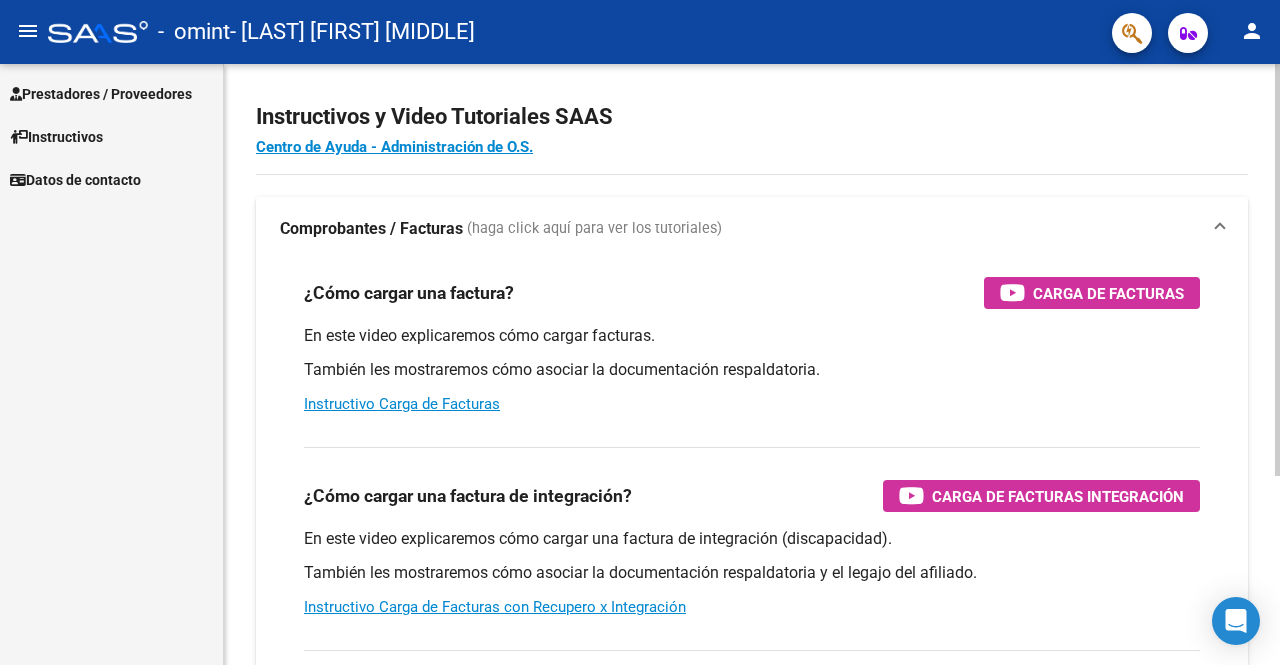 scroll, scrollTop: 0, scrollLeft: 0, axis: both 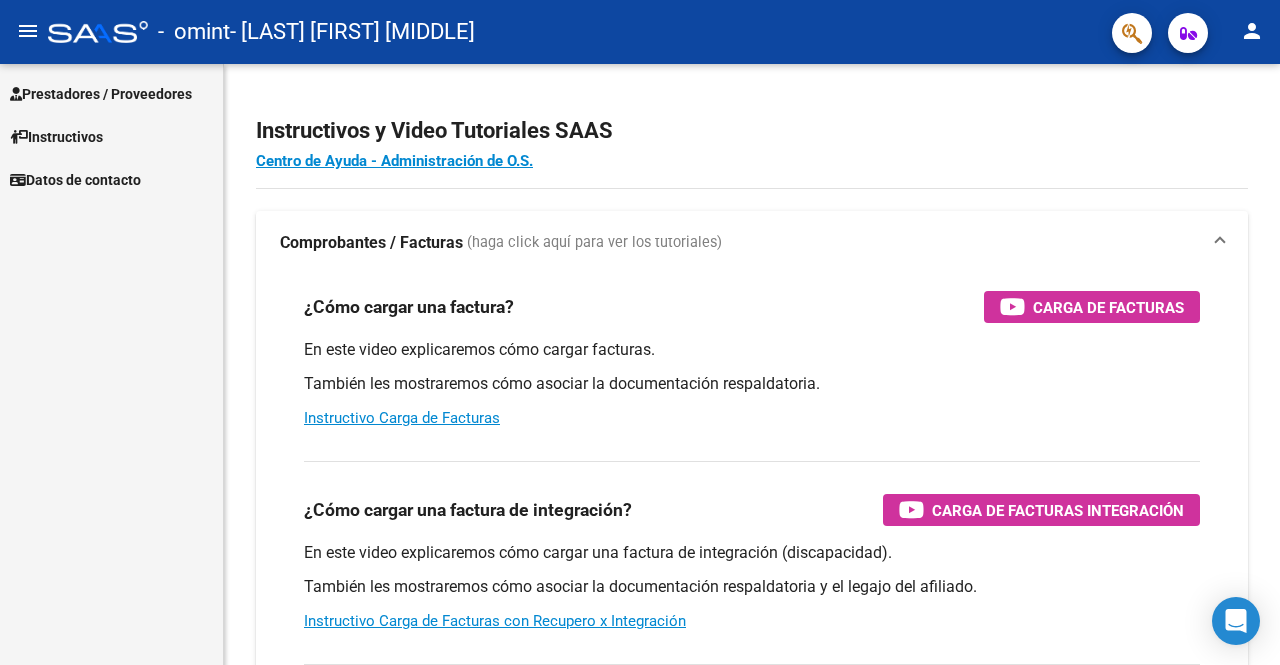 click on "Prestadores / Proveedores" at bounding box center (101, 94) 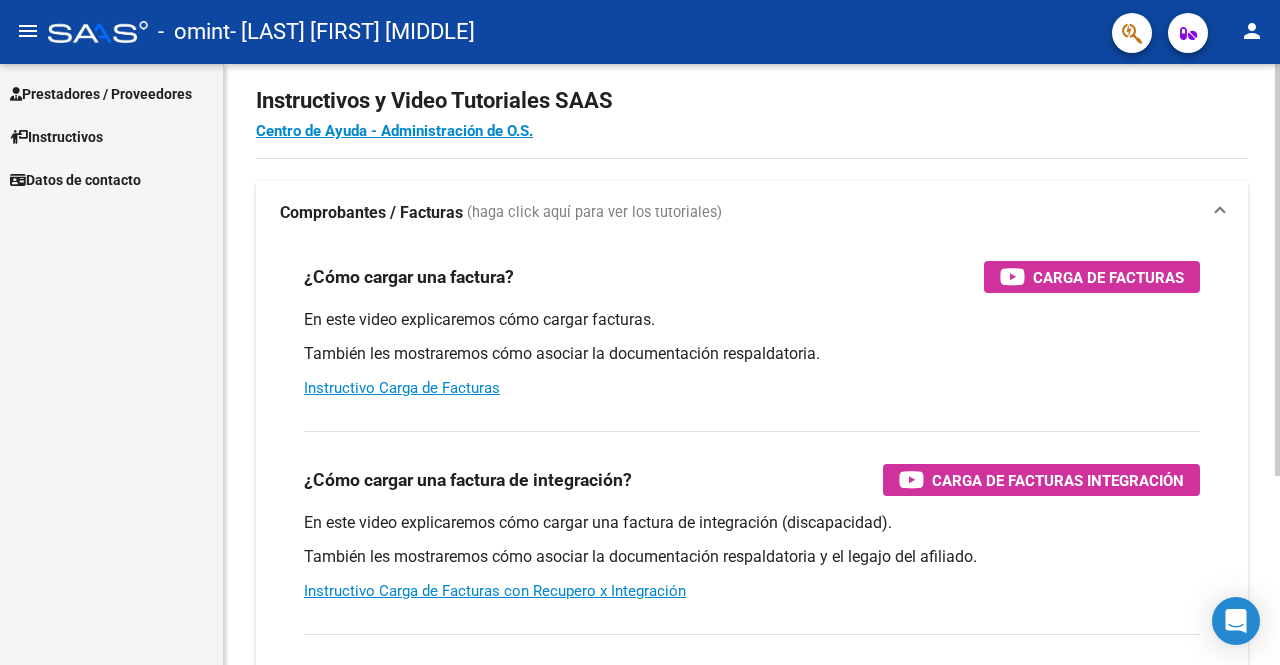 scroll, scrollTop: 0, scrollLeft: 0, axis: both 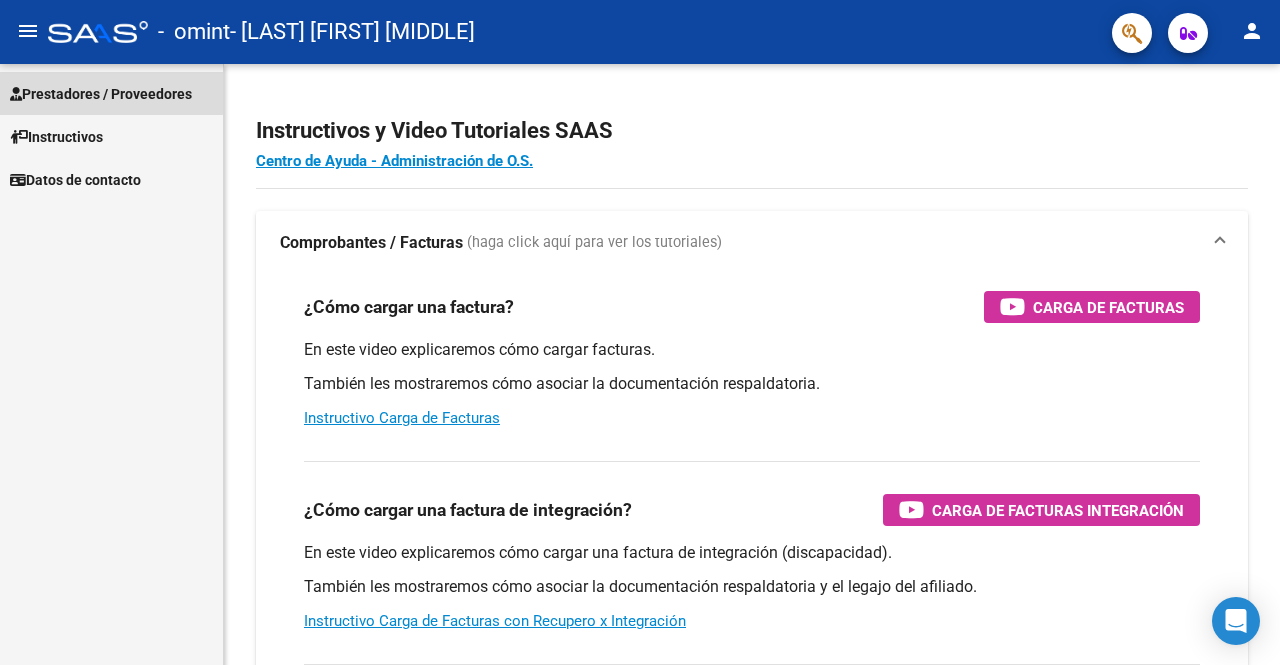 click on "Prestadores / Proveedores" at bounding box center (101, 94) 